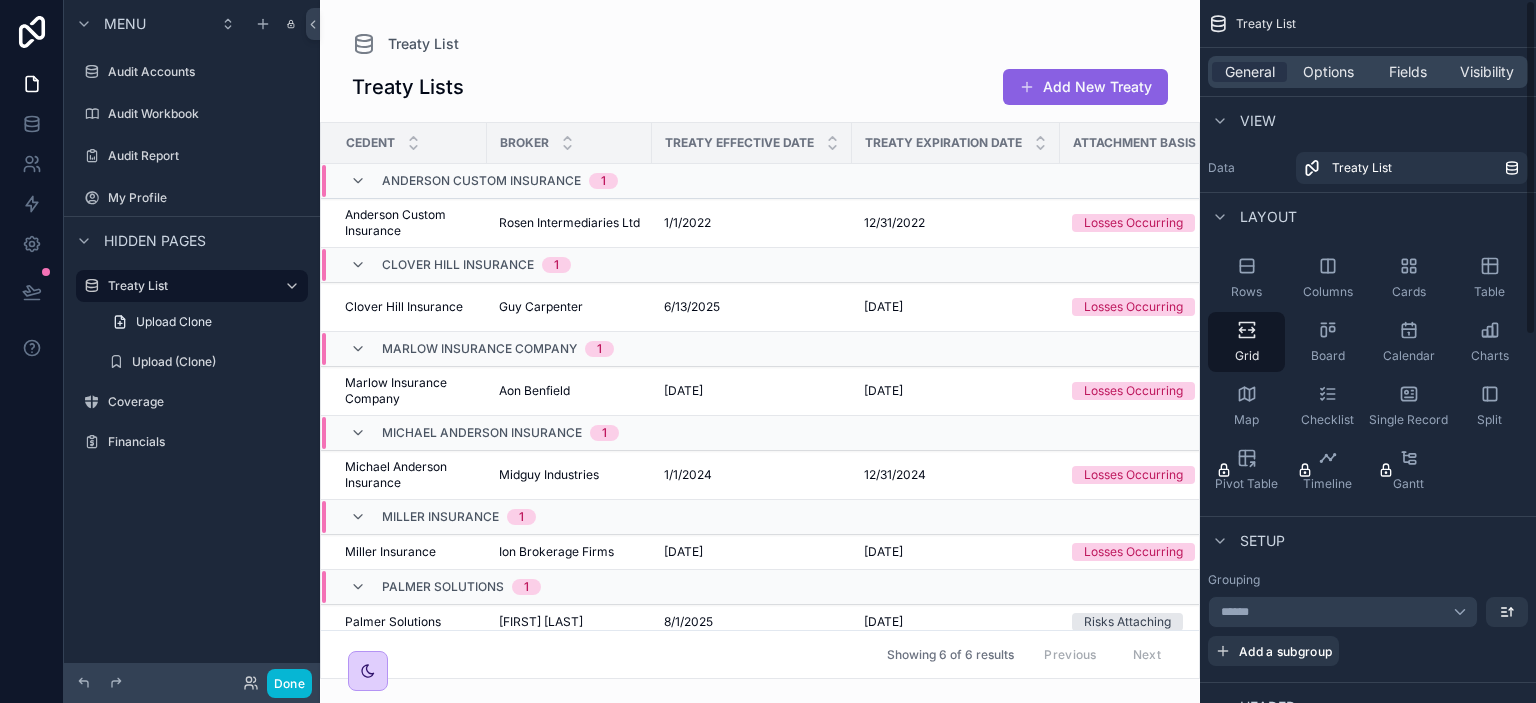 scroll, scrollTop: 0, scrollLeft: 0, axis: both 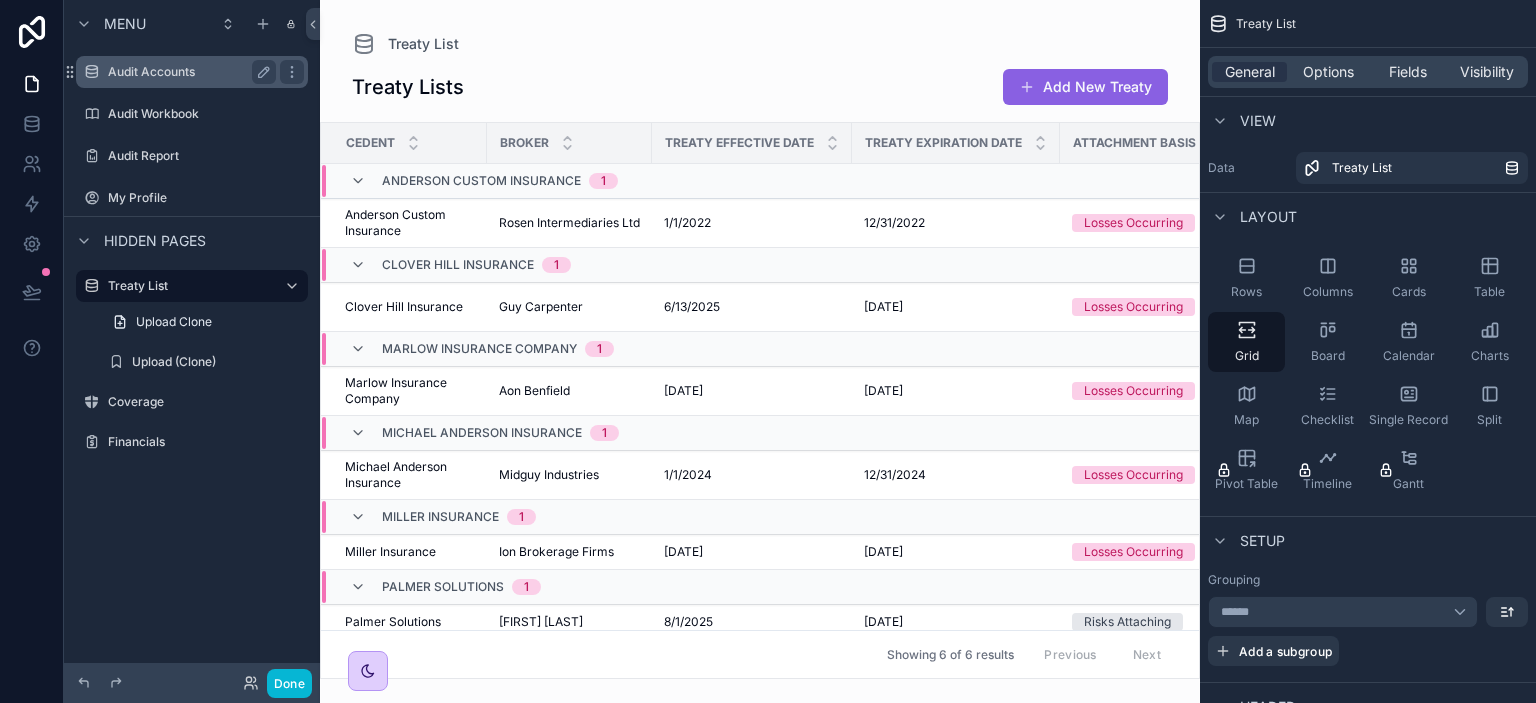 click on "Audit Accounts" at bounding box center (188, 72) 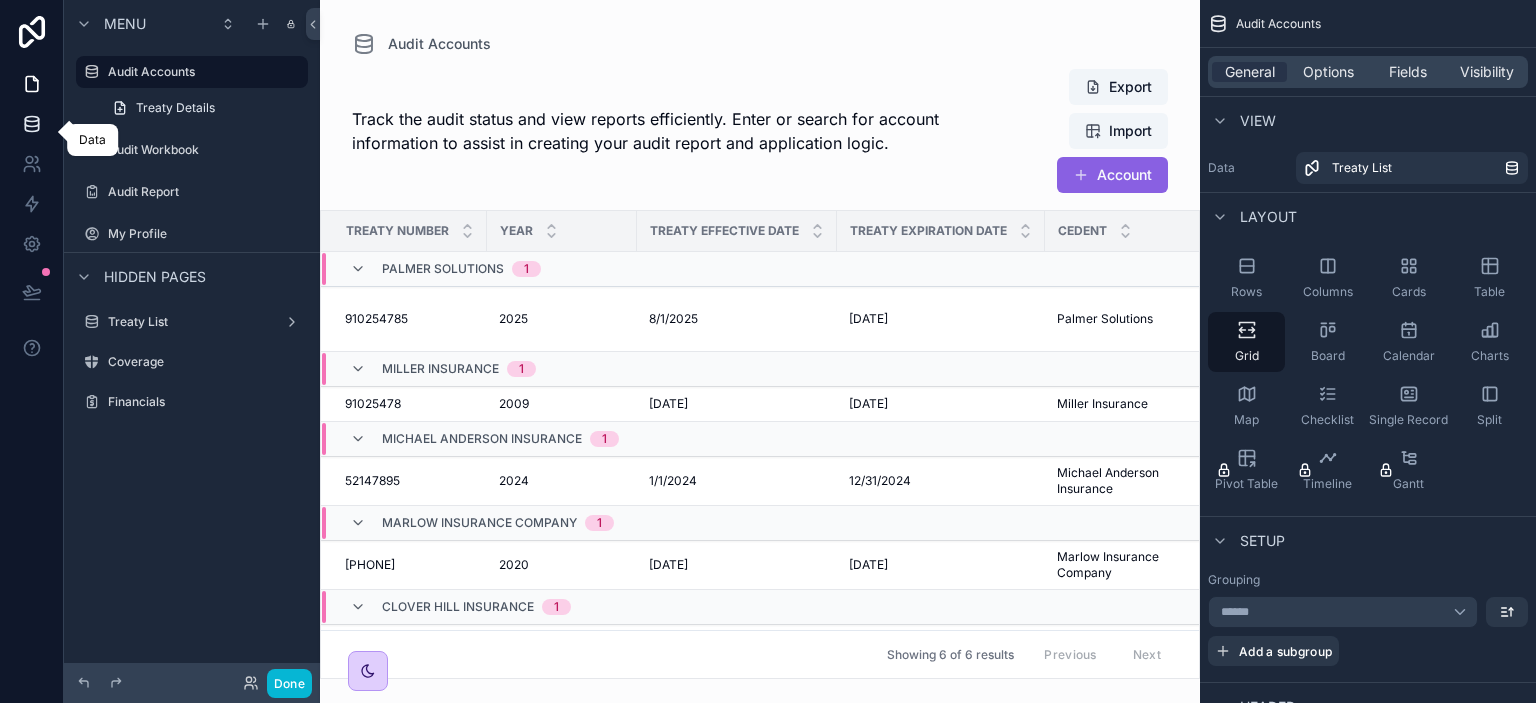 click at bounding box center (31, 124) 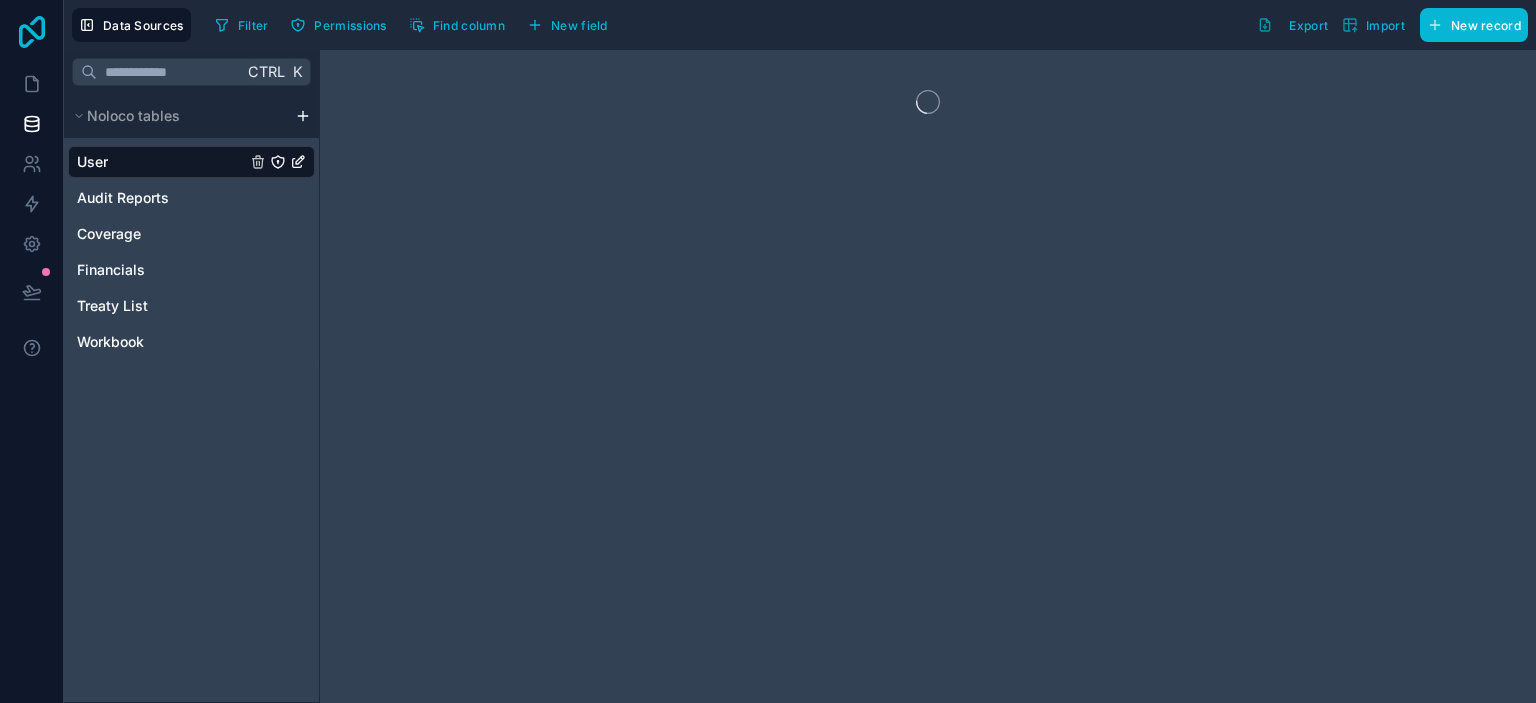 click 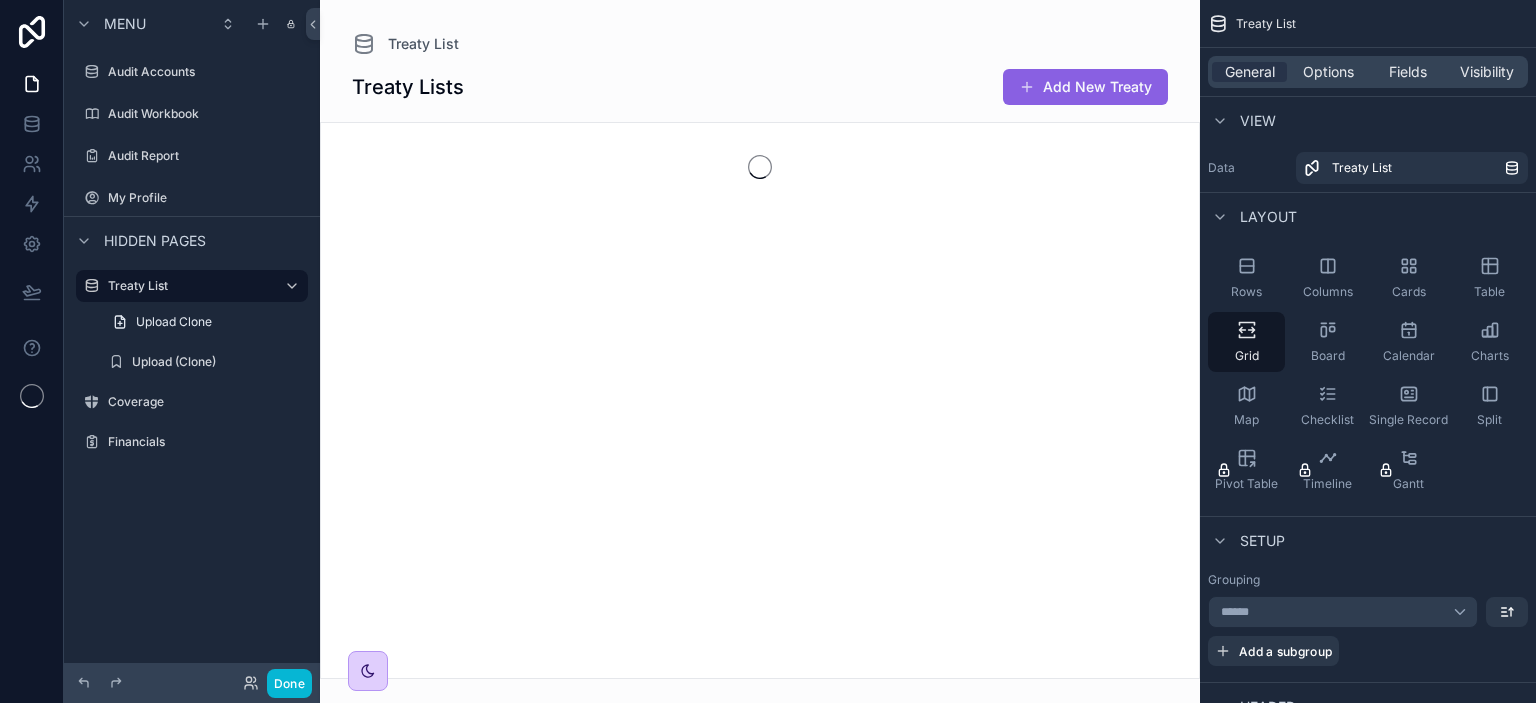 scroll, scrollTop: 0, scrollLeft: 0, axis: both 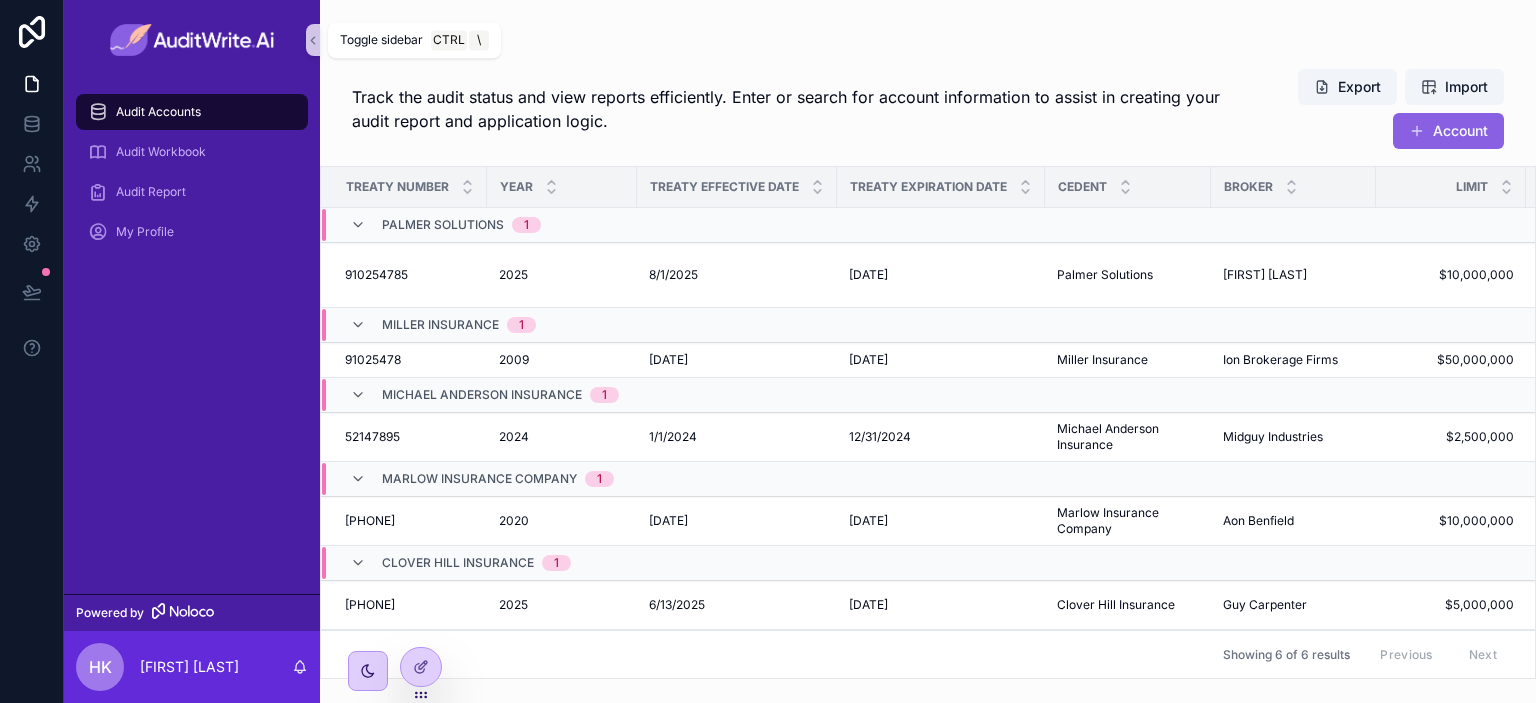 click at bounding box center (313, 40) 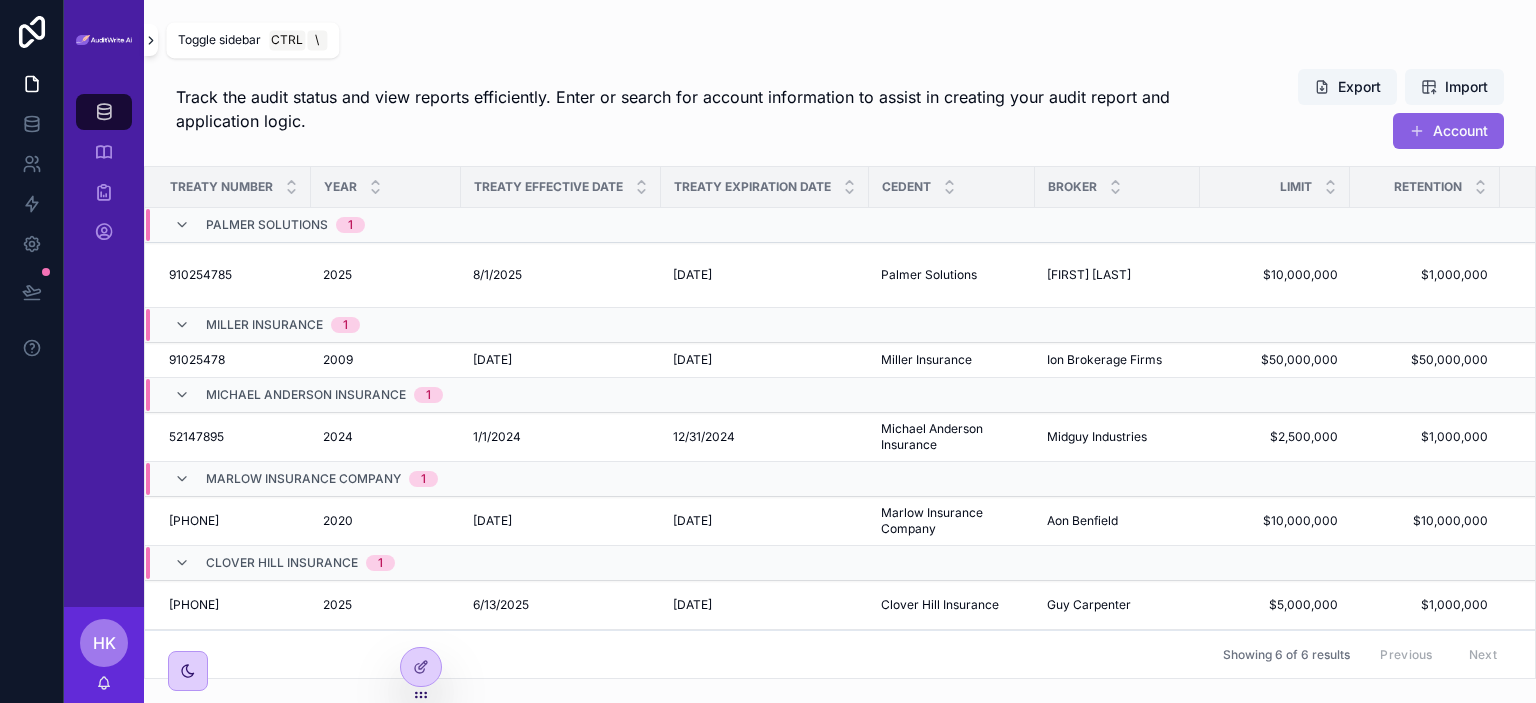 click 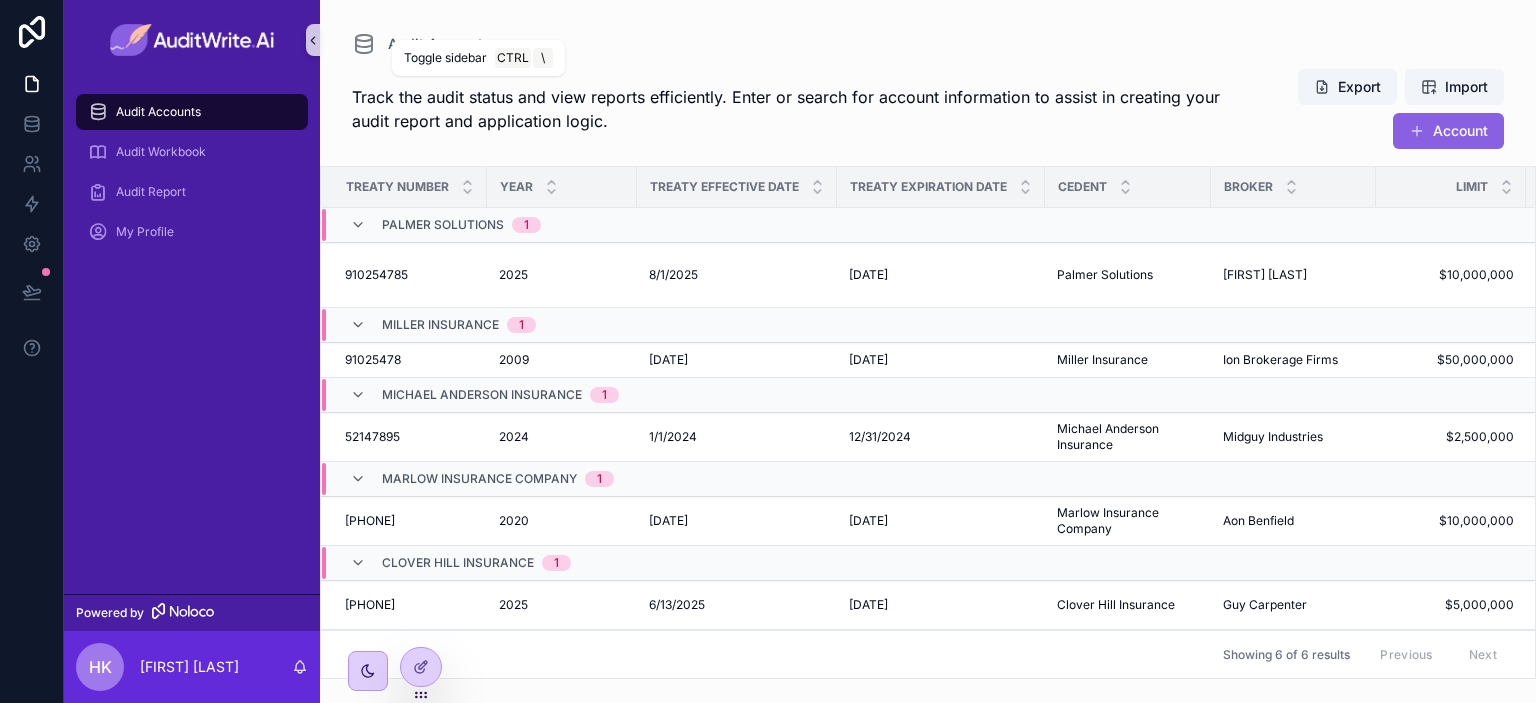 click 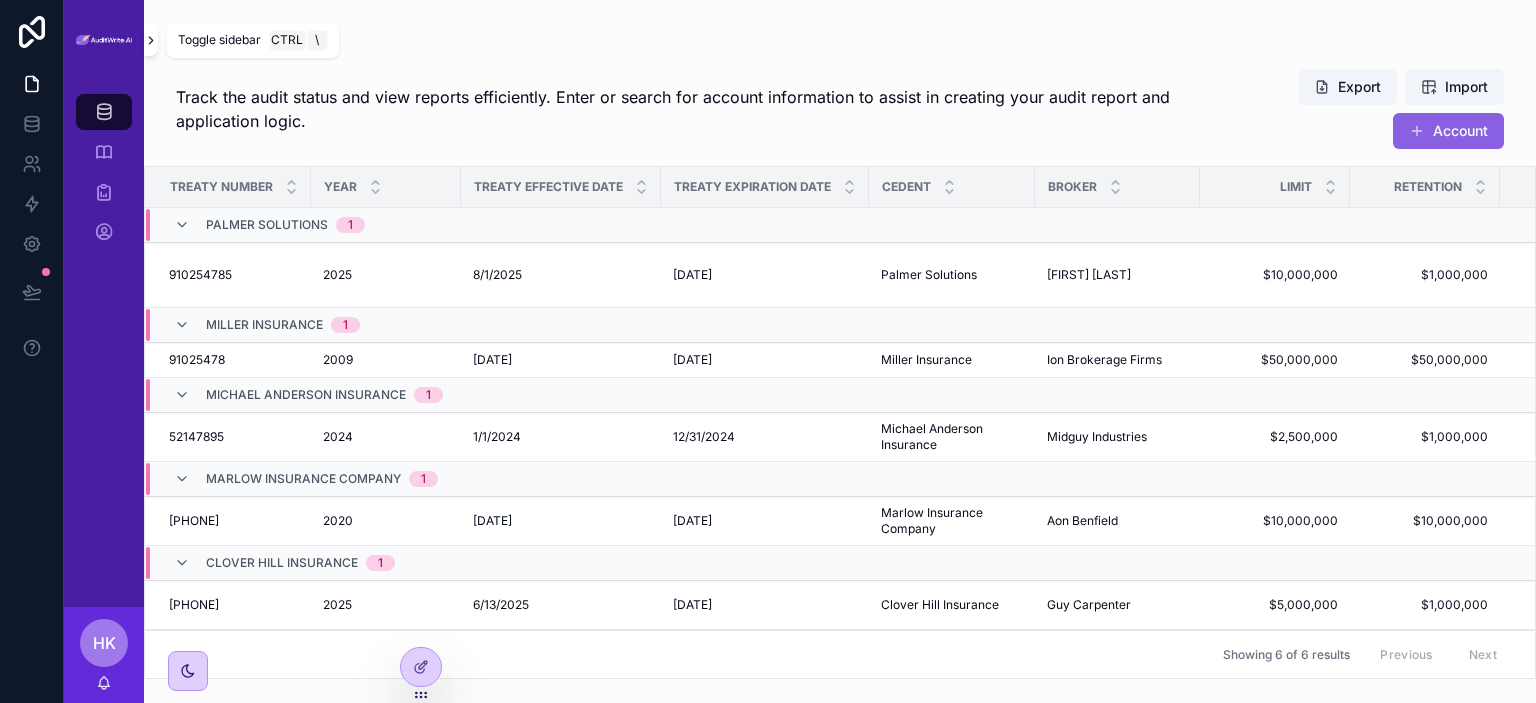 click 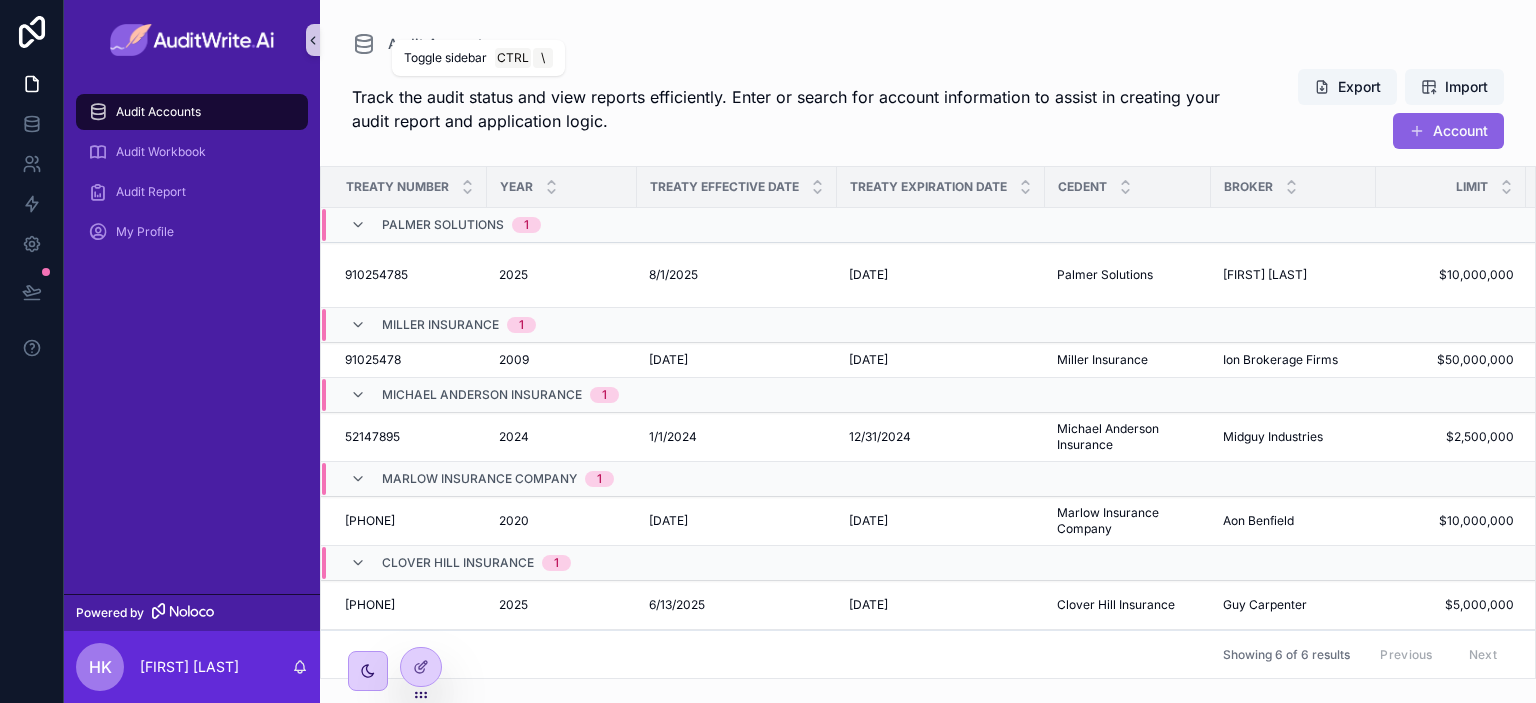 click 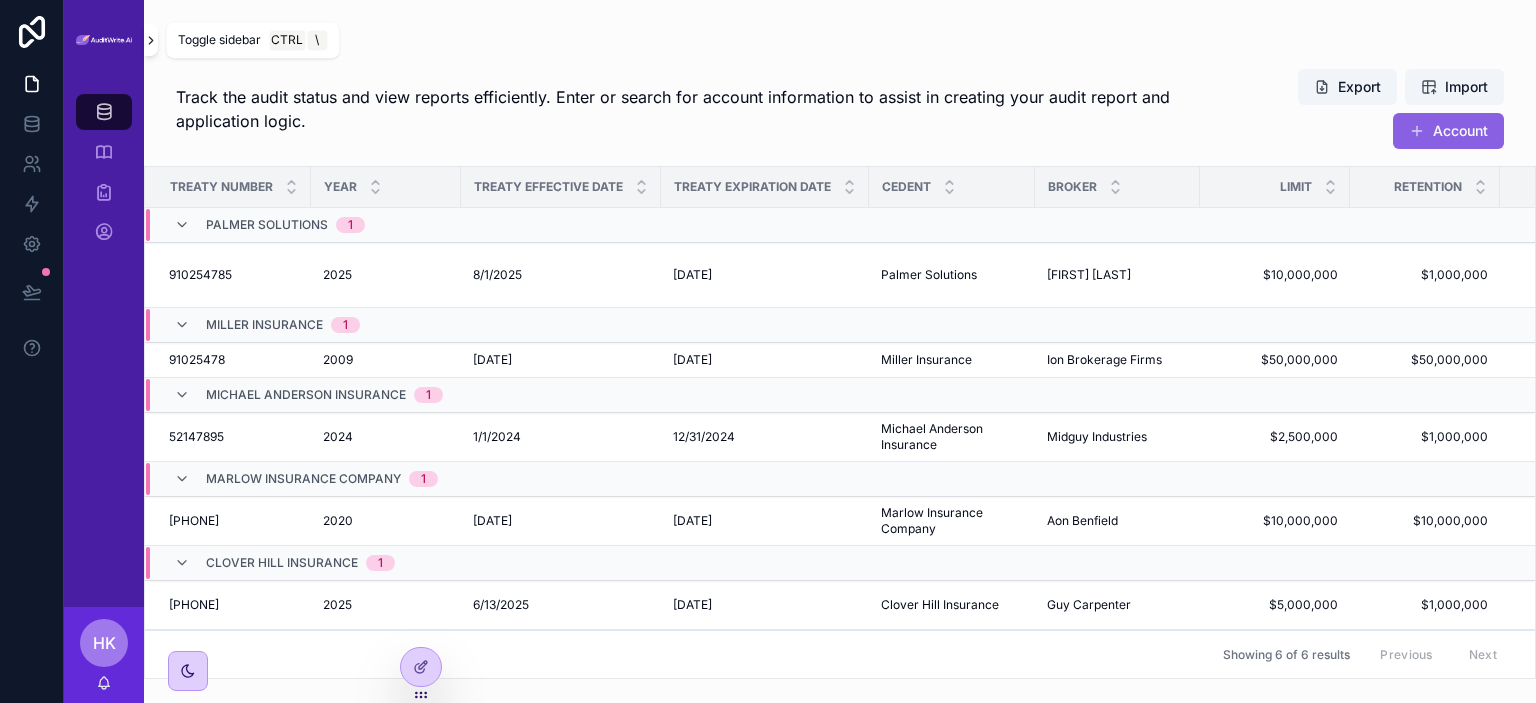 click 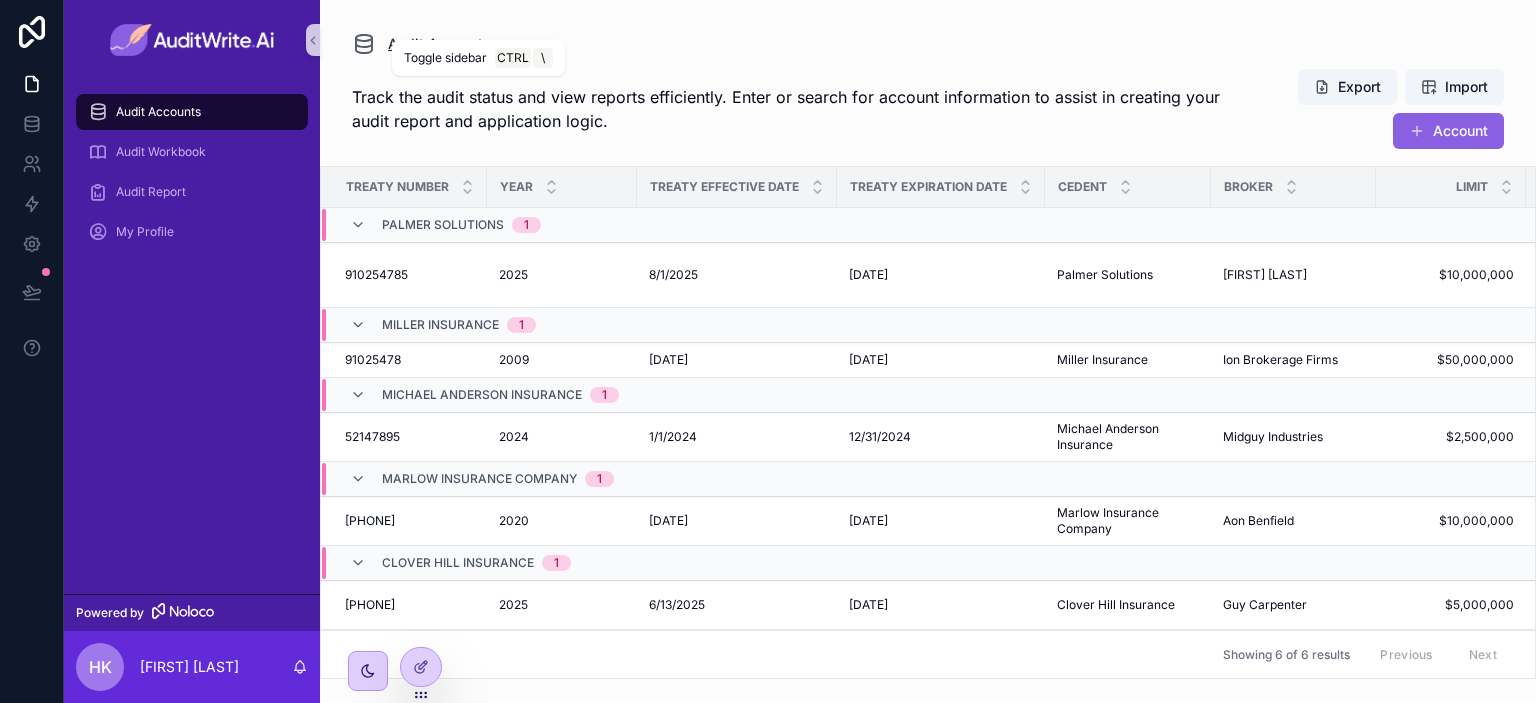 click 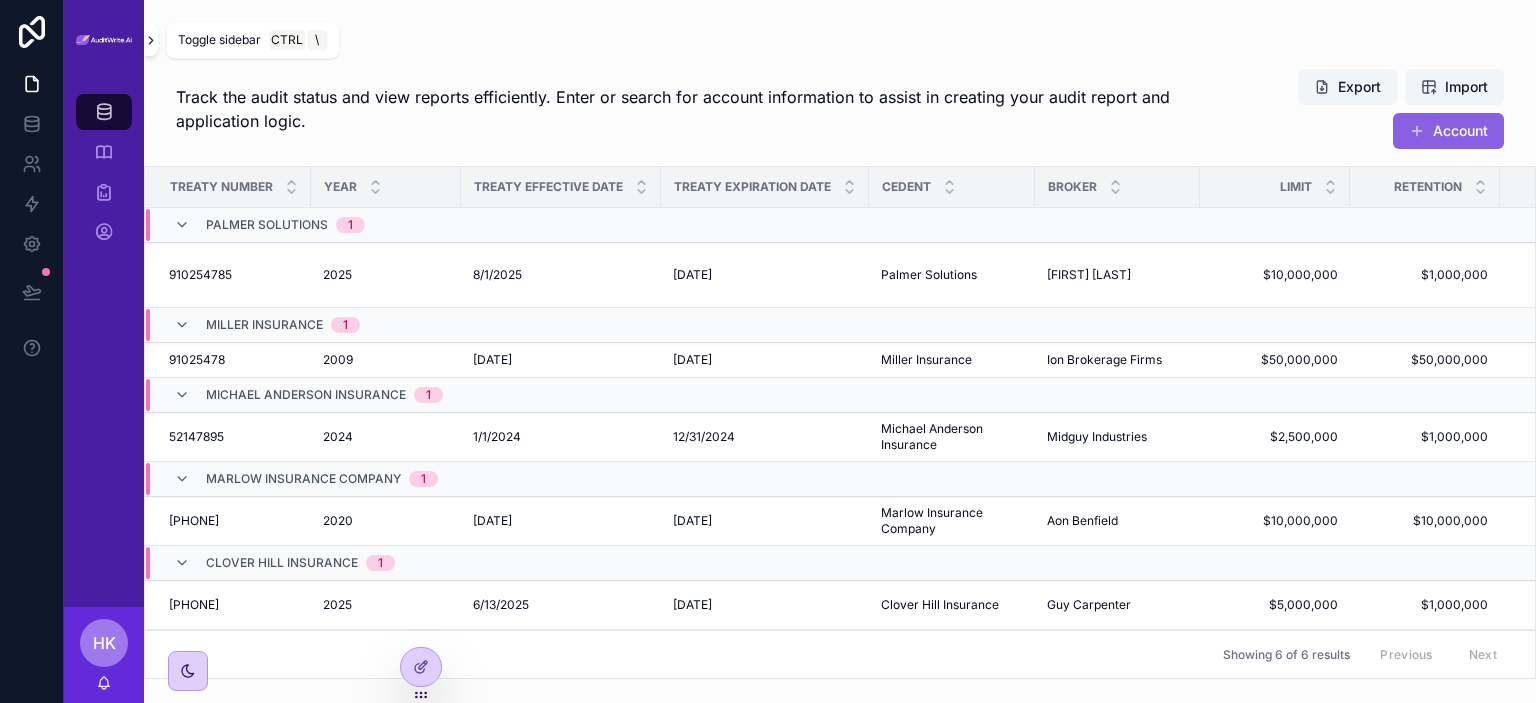 click 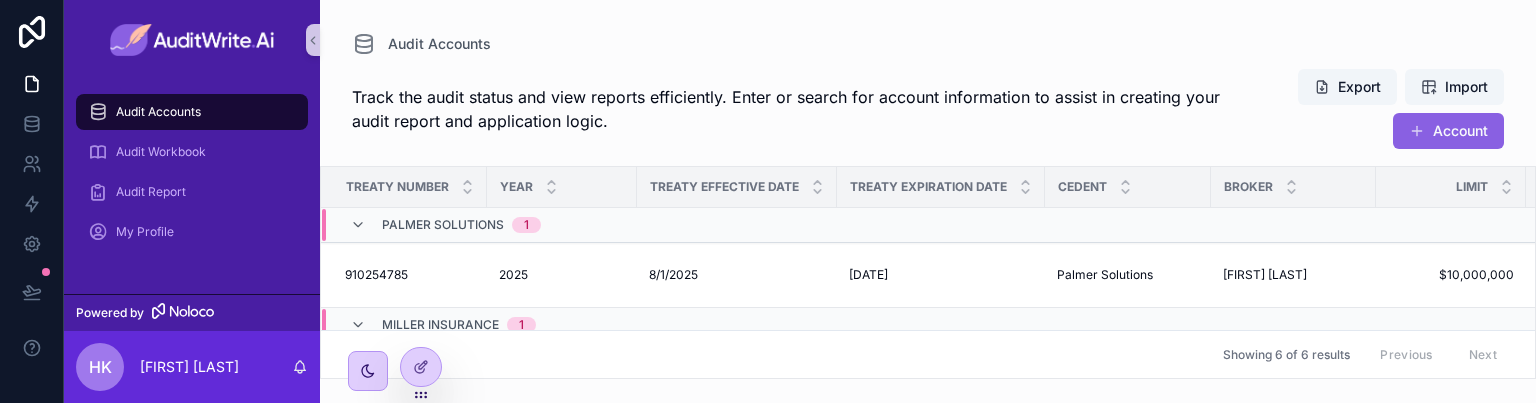click 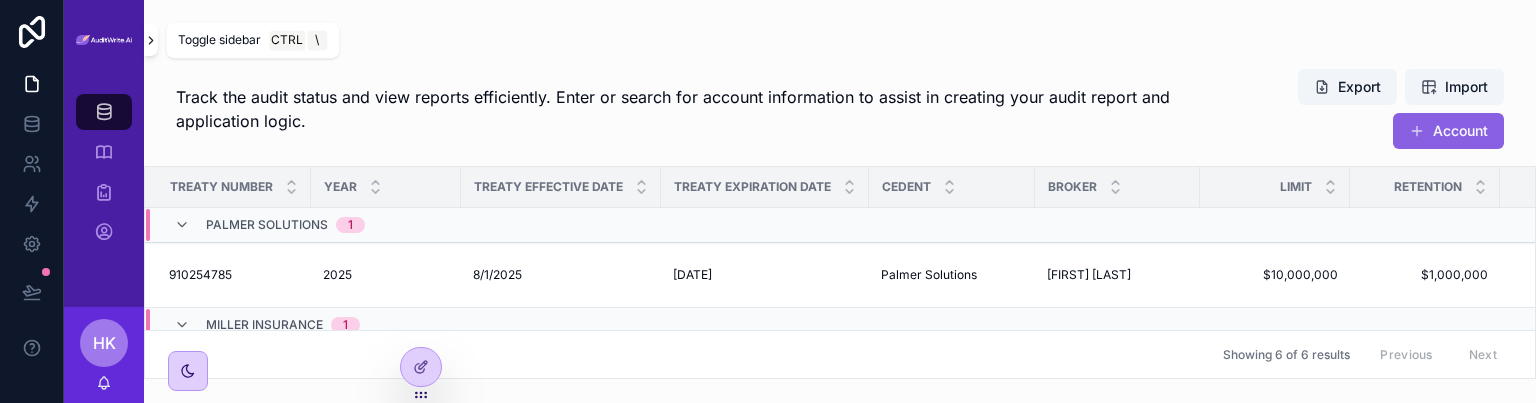 click 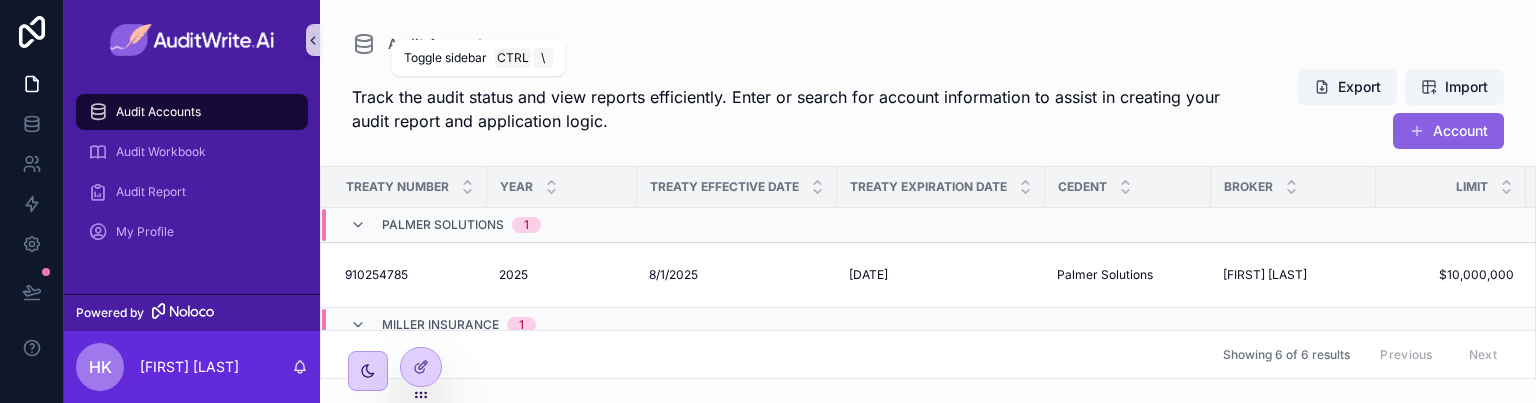 click 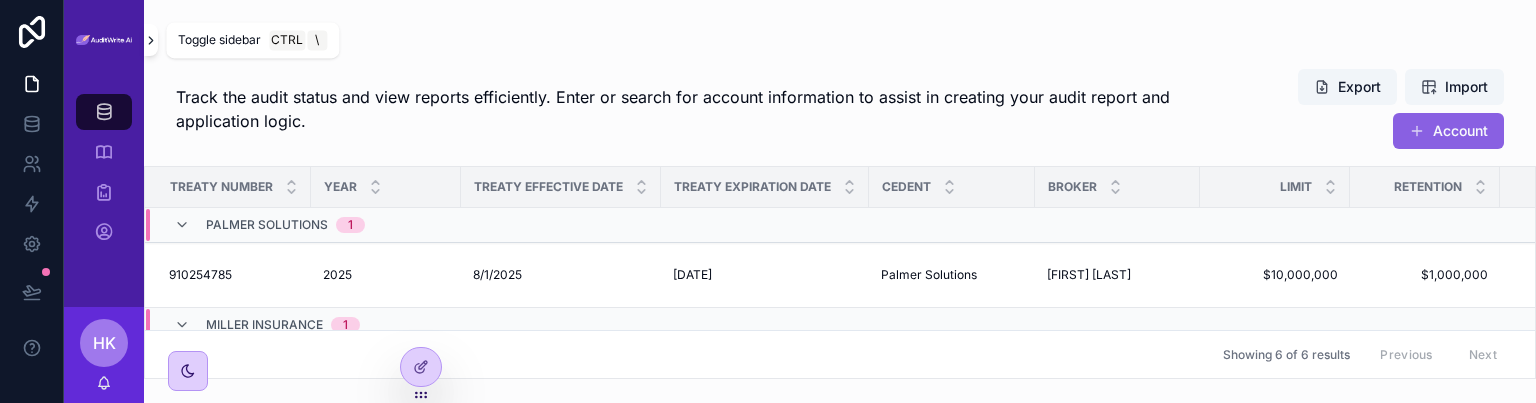 click 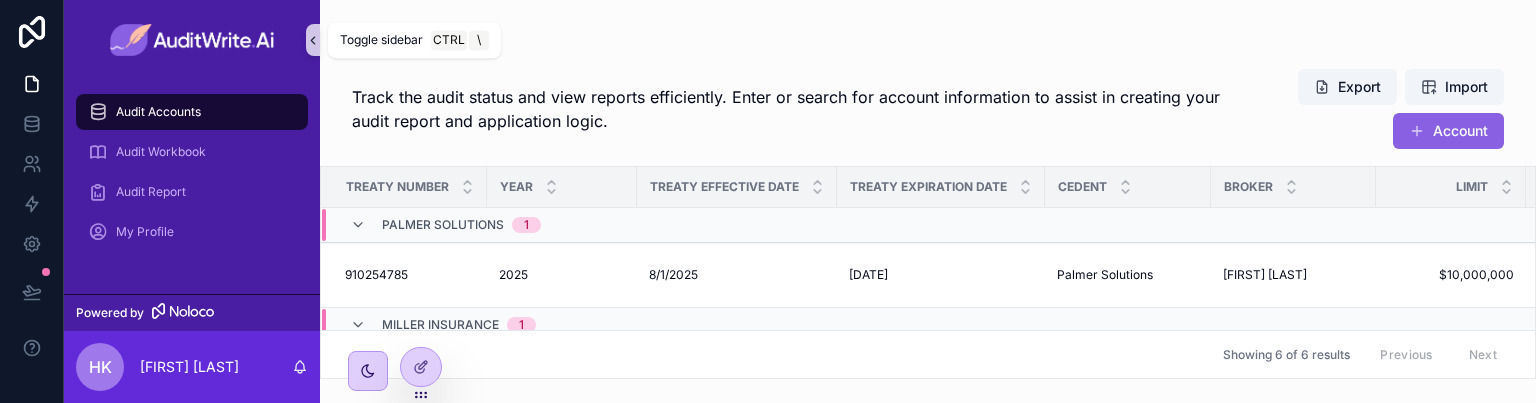 click 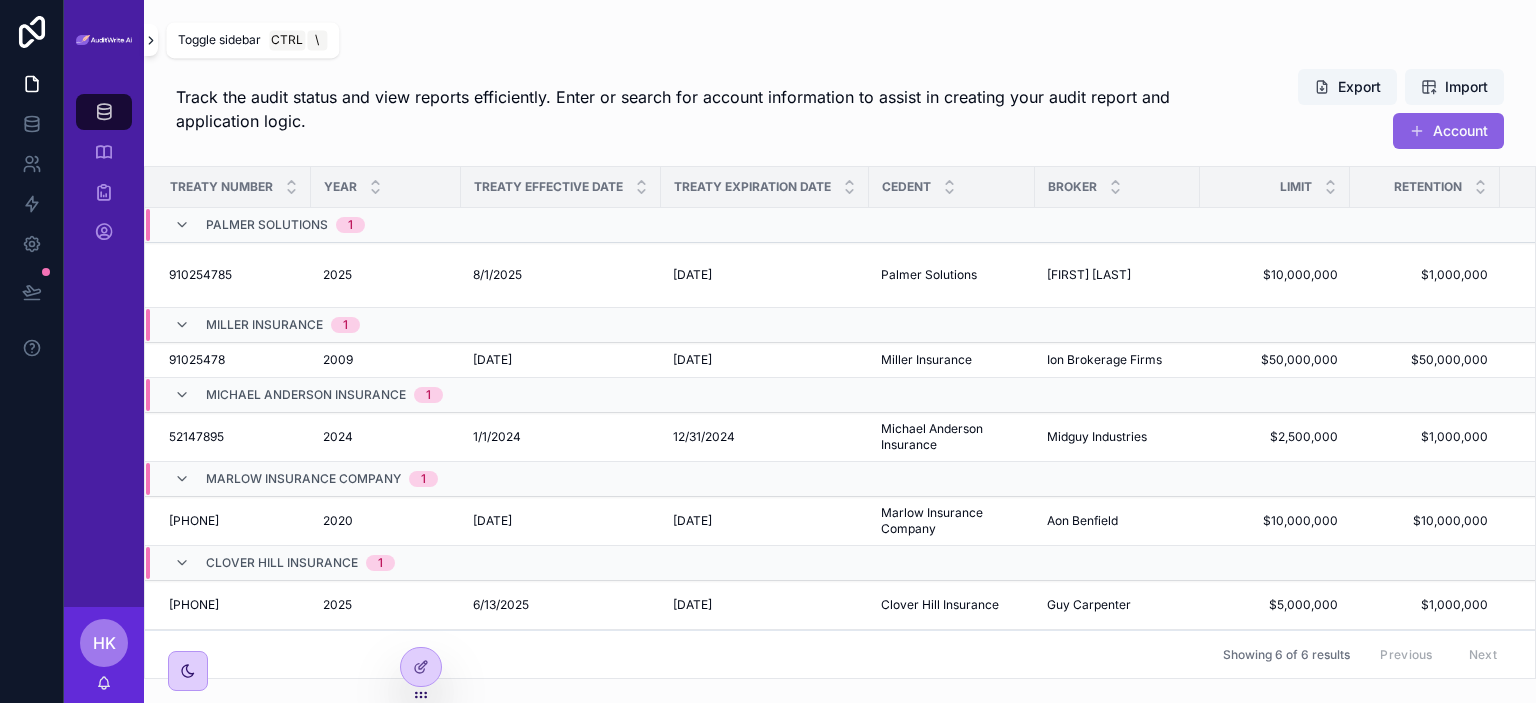 click 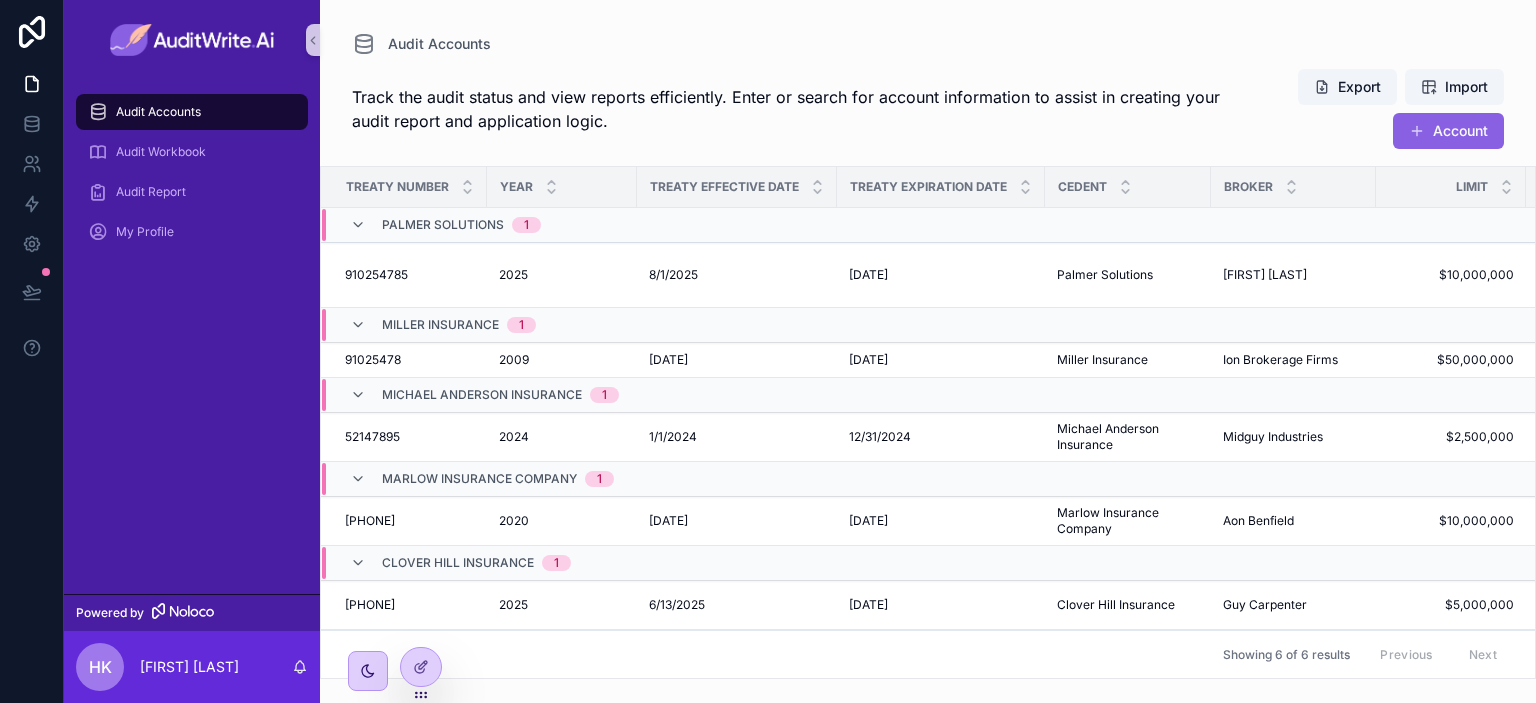click on "Track the audit status and view reports efficiently. Enter or search for account information to assist in creating your audit report and application logic." at bounding box center (793, 109) 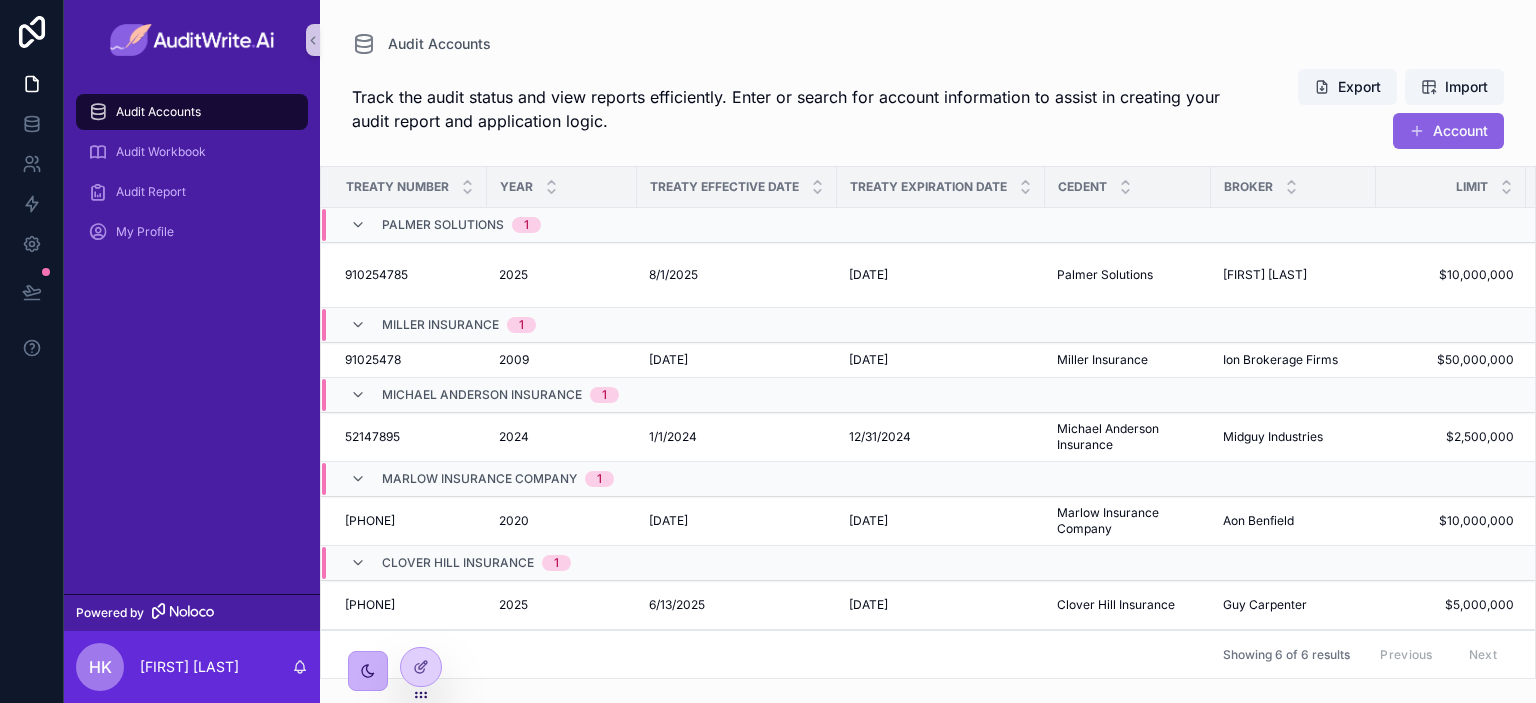 click 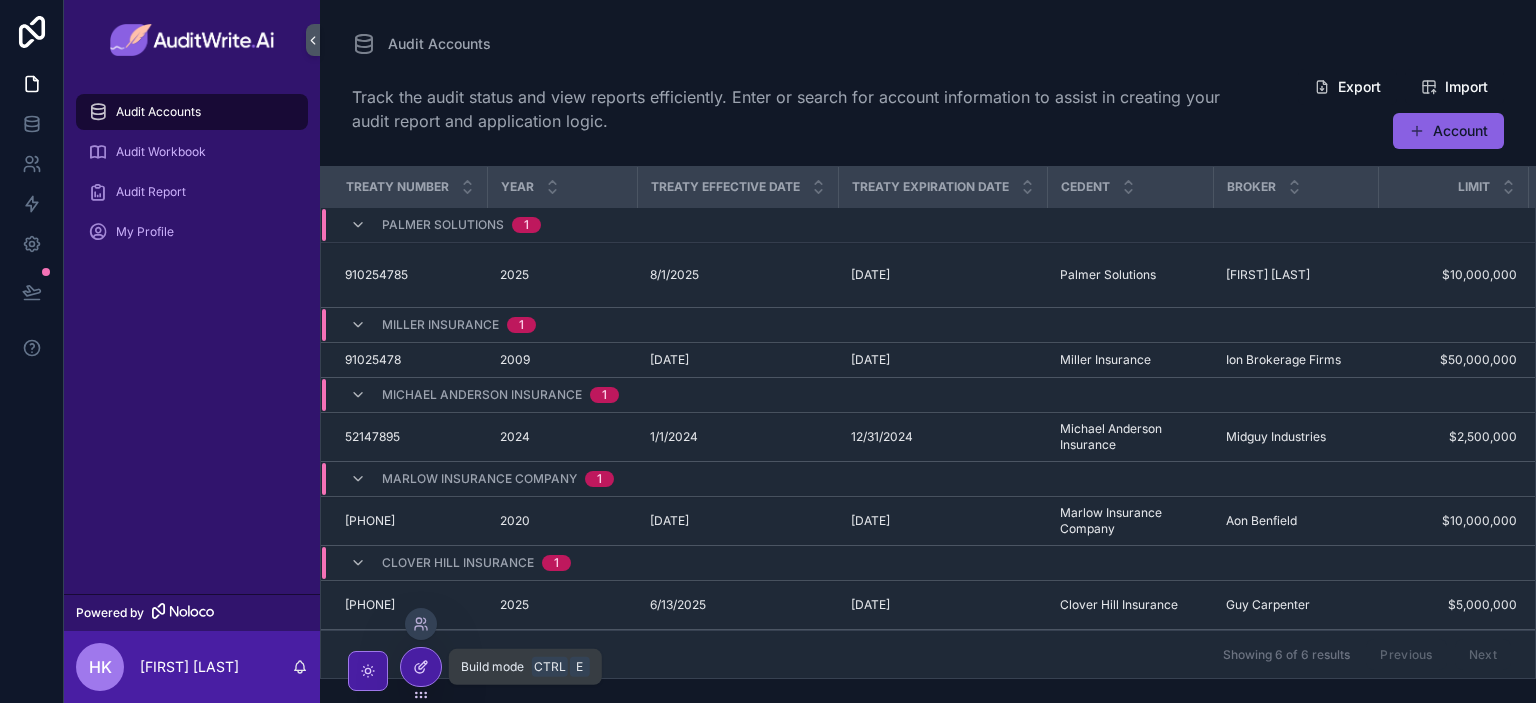 click at bounding box center [421, 667] 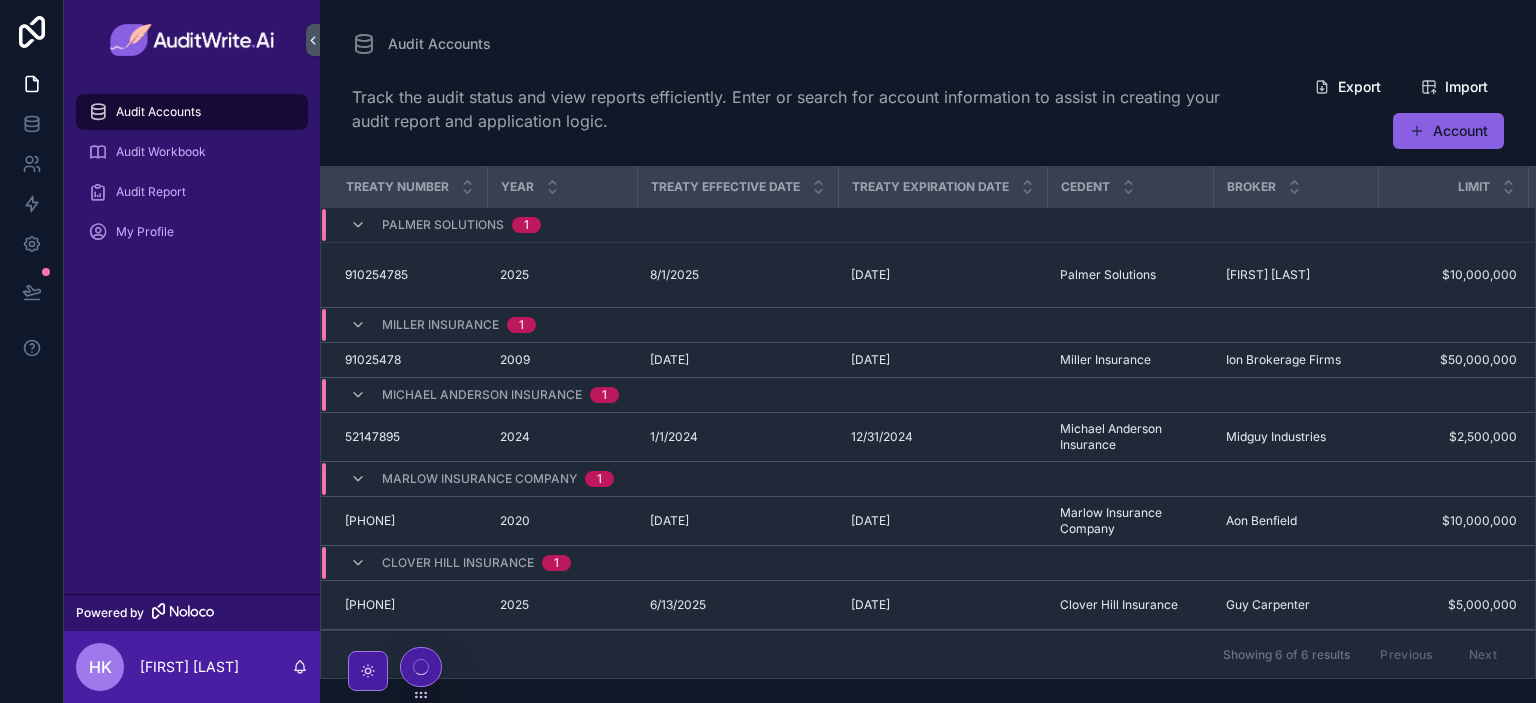 click 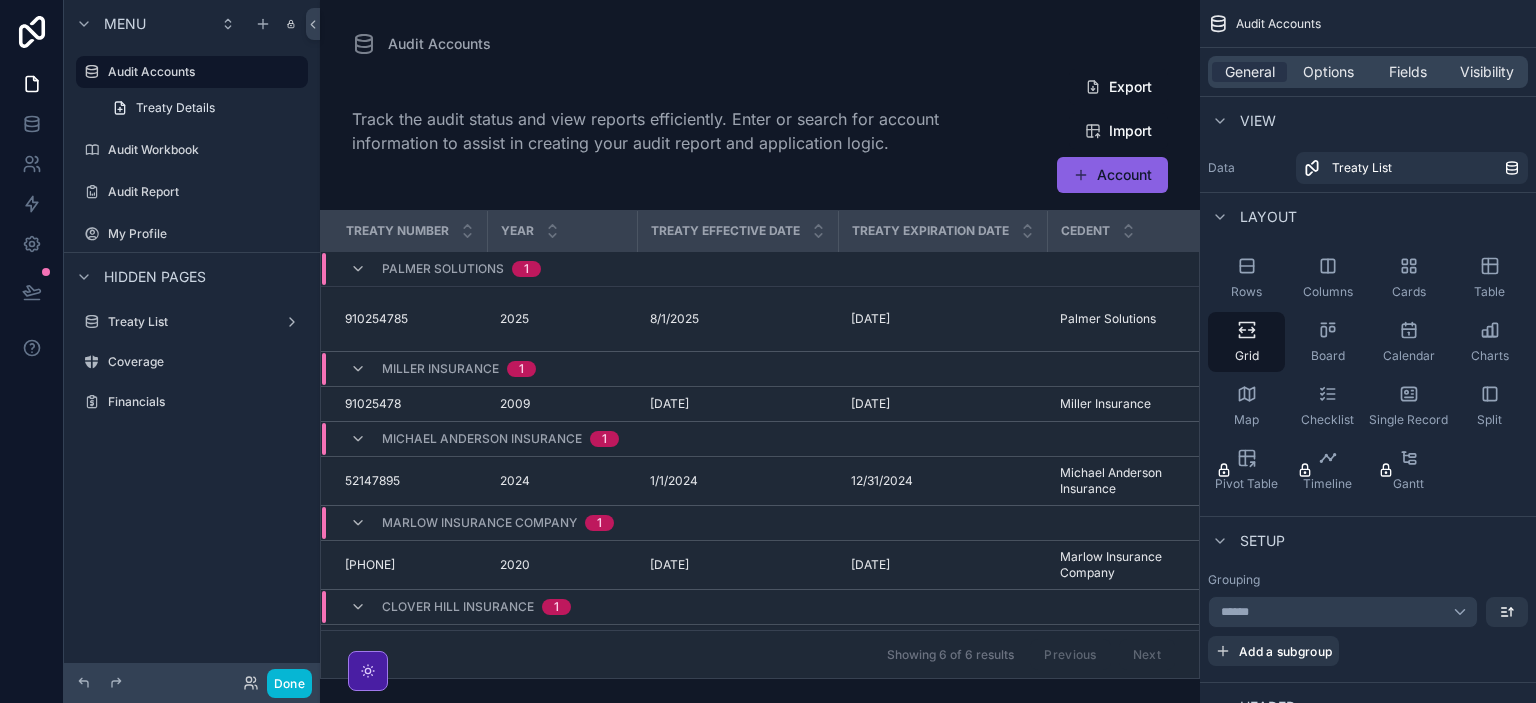 click 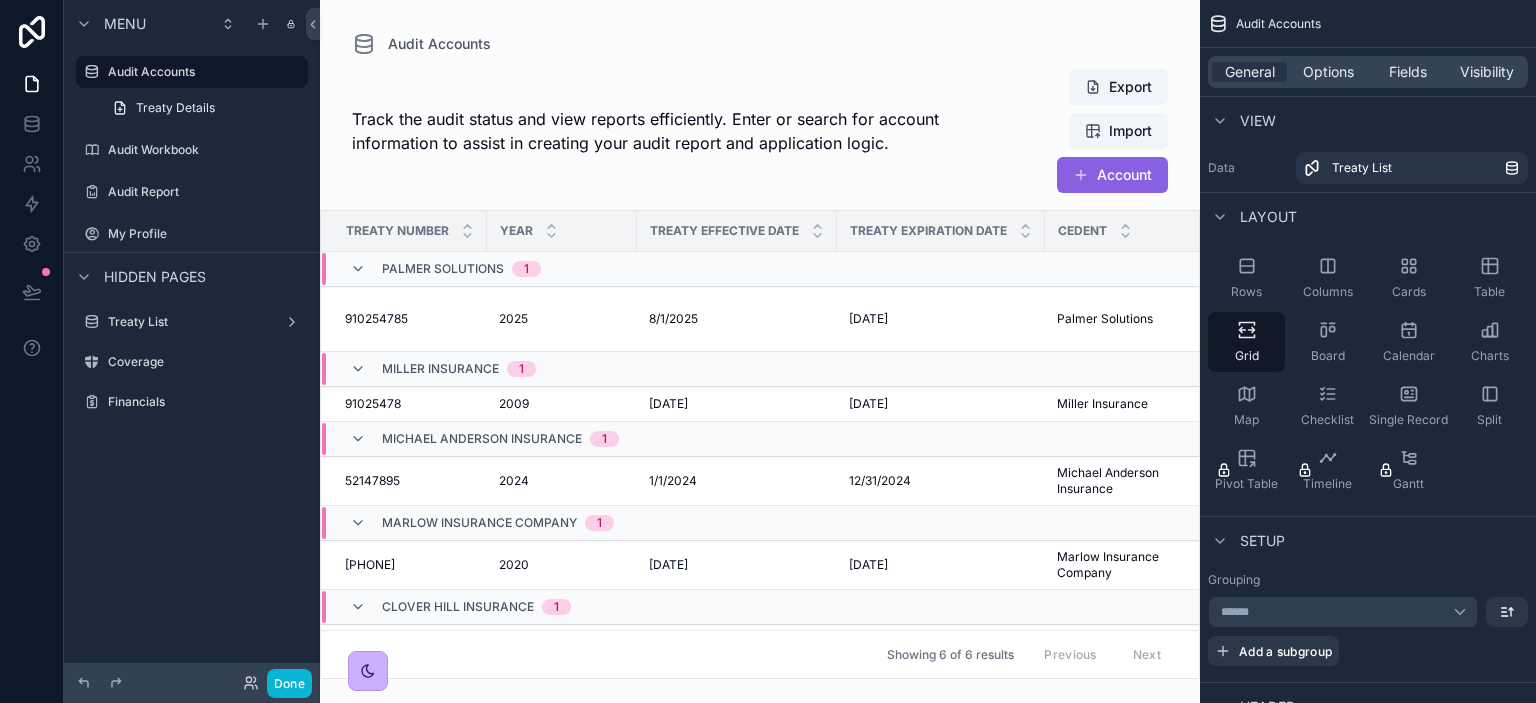 click 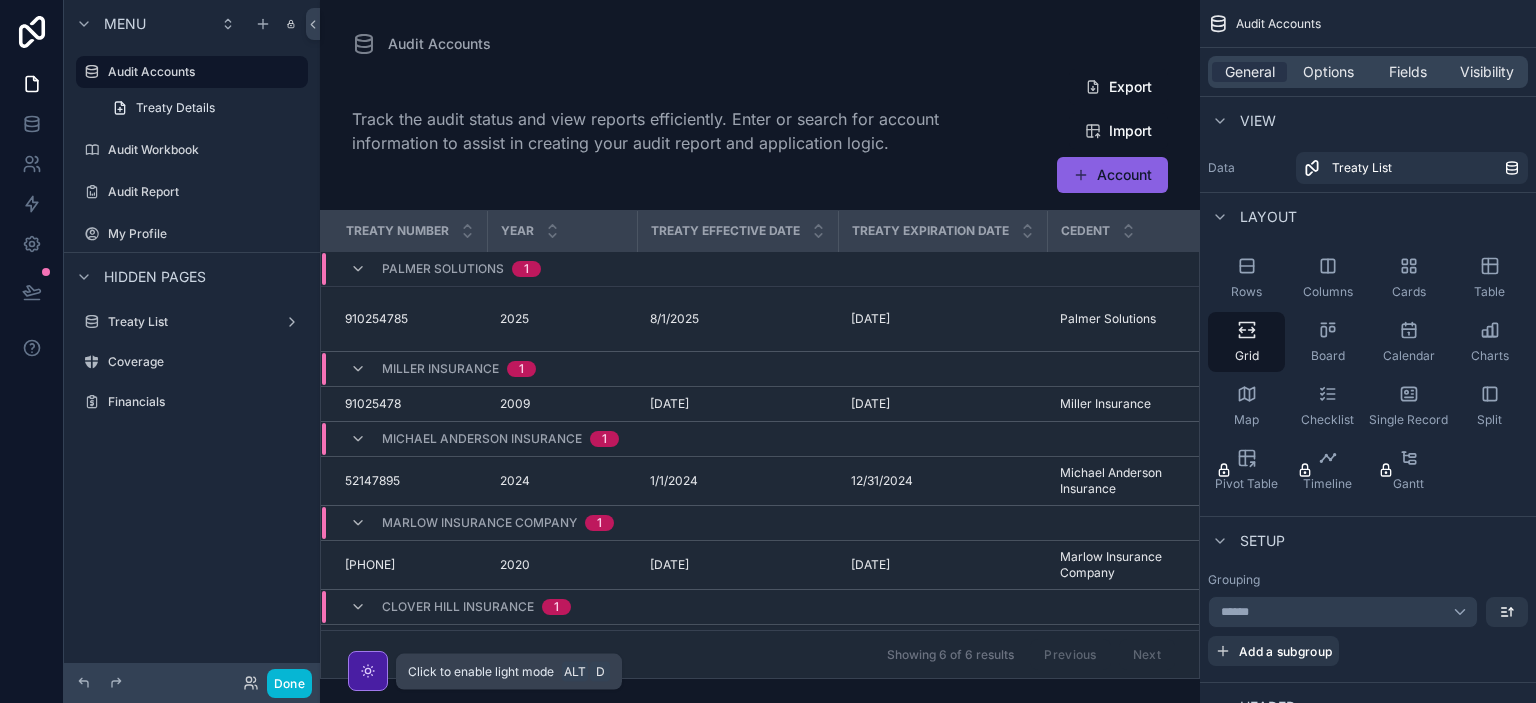 click at bounding box center [368, 671] 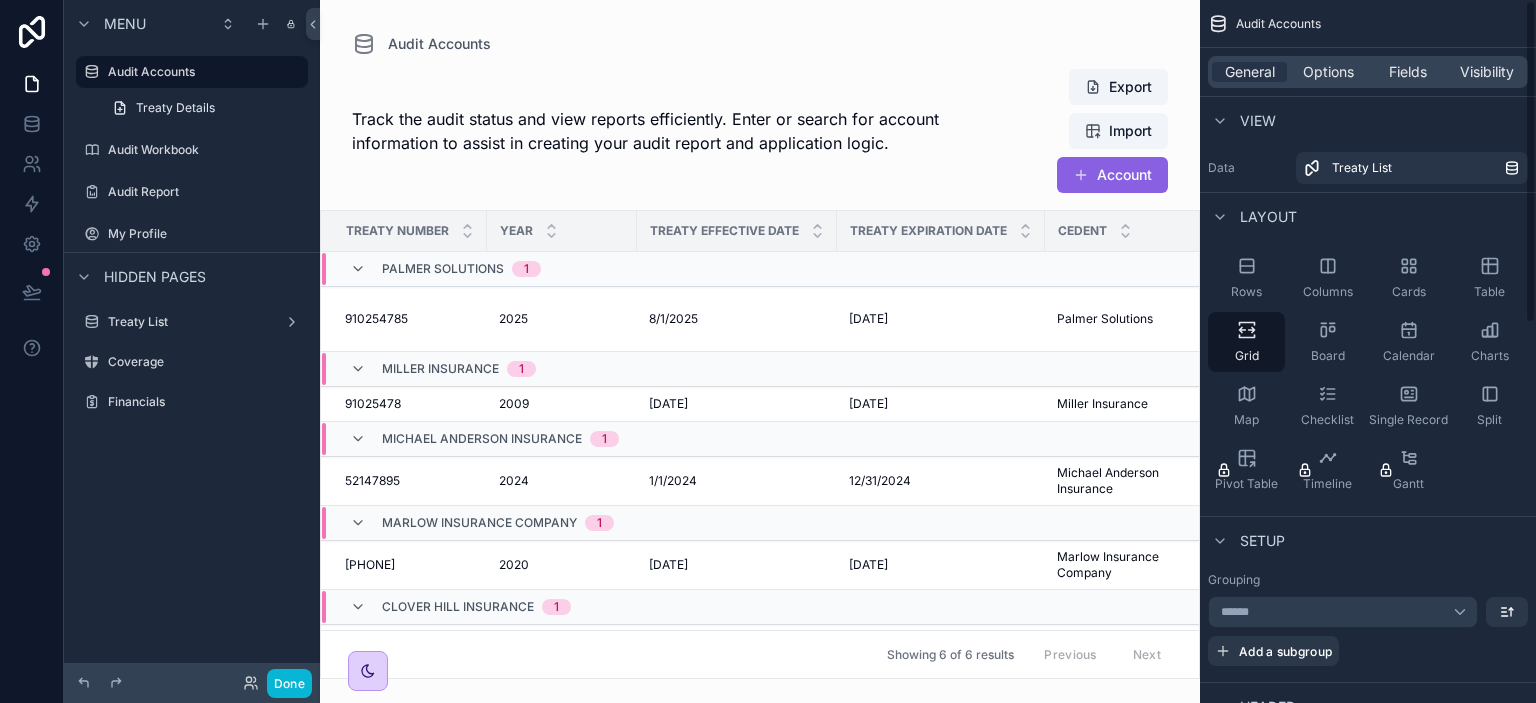 click 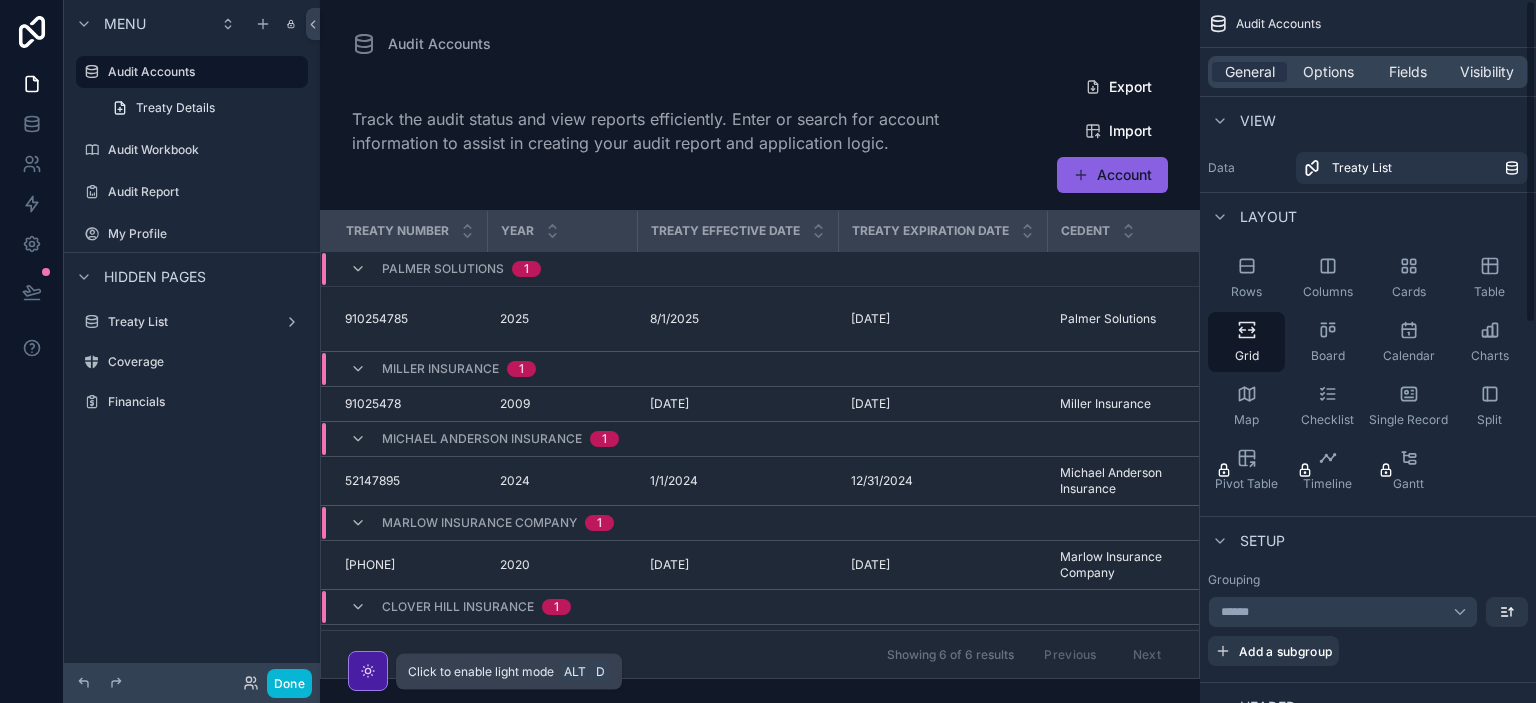 click 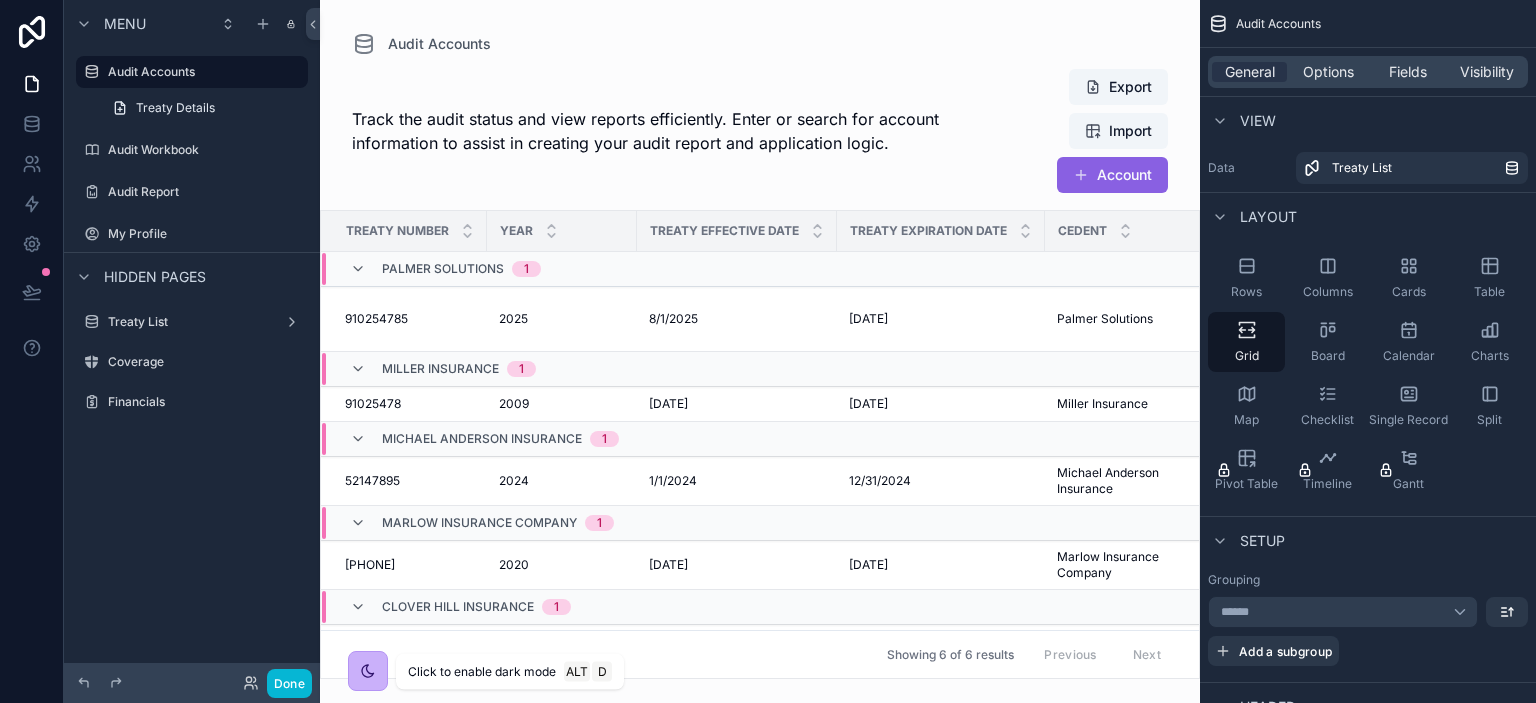 click 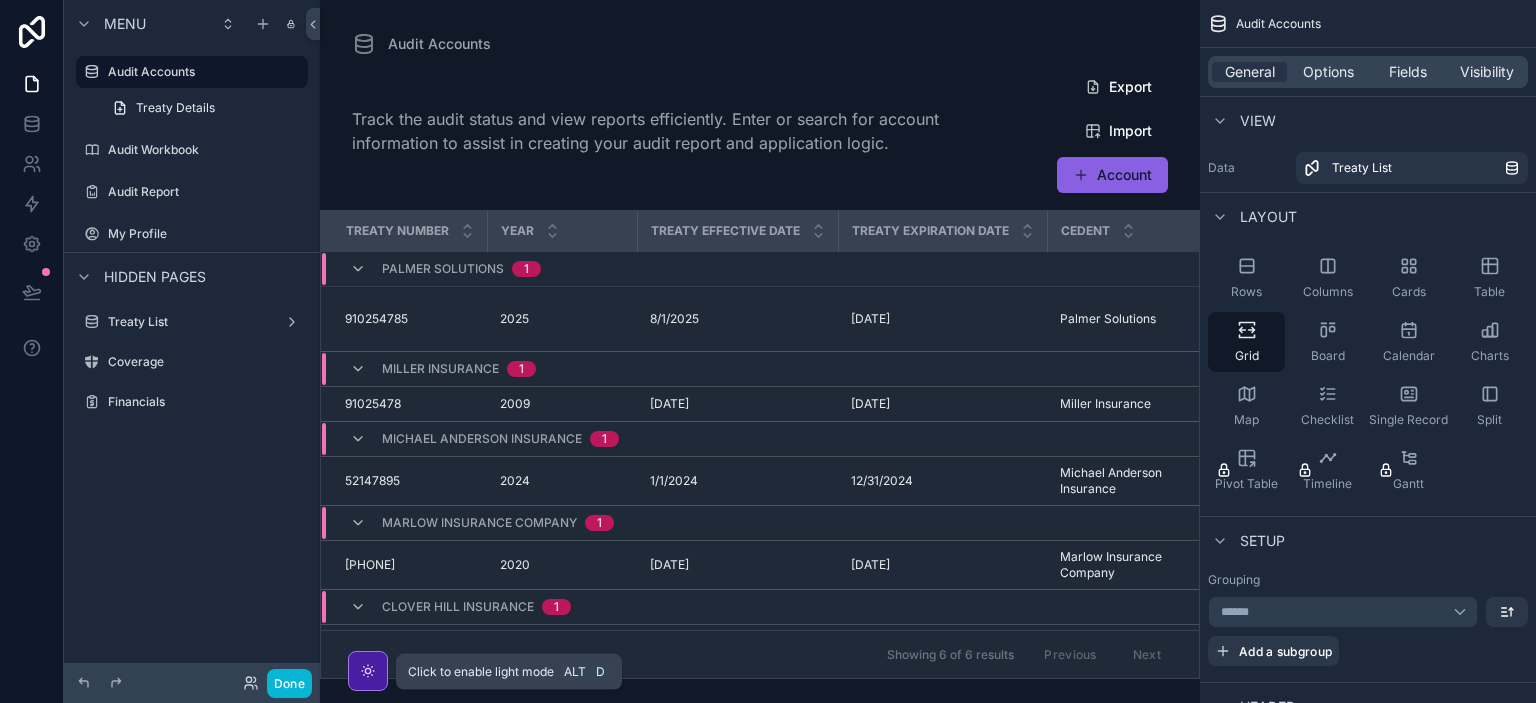 click 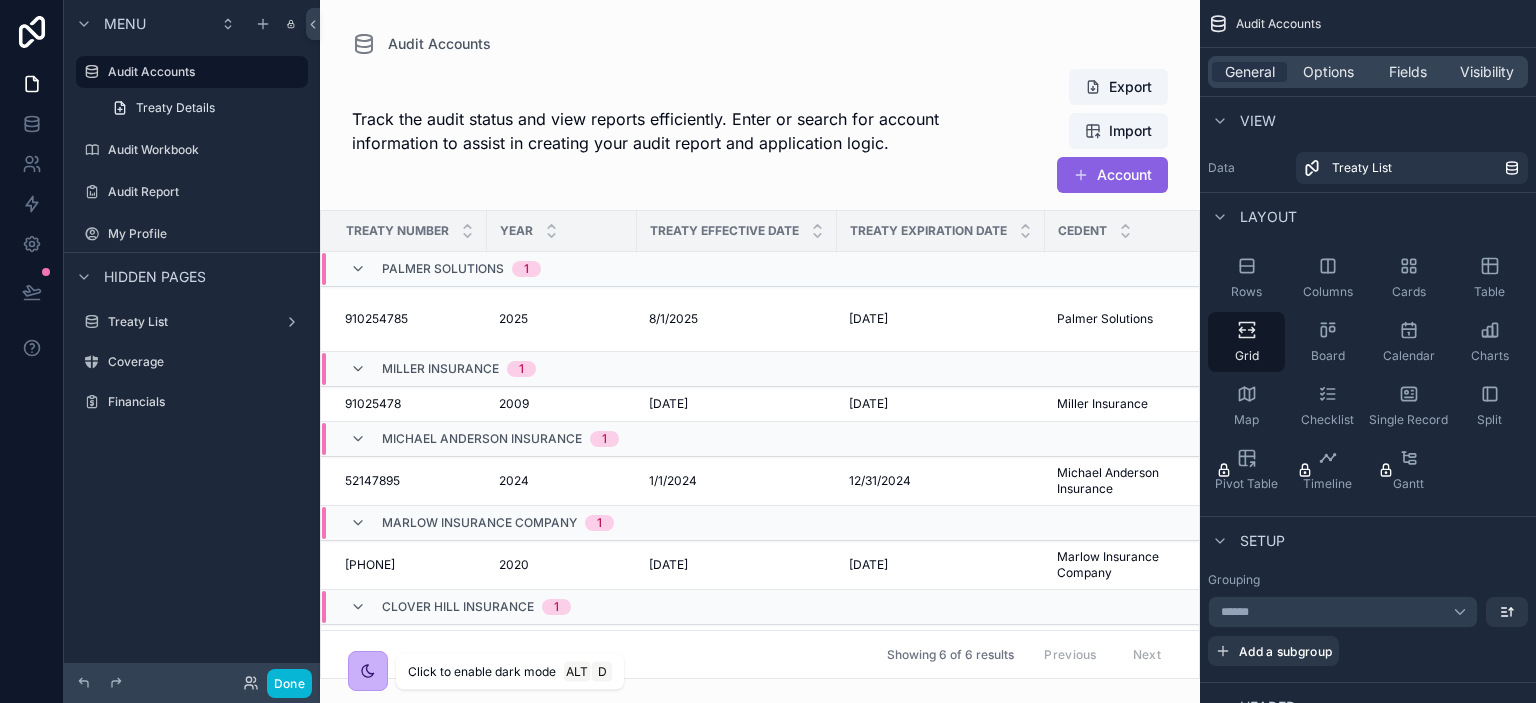 click 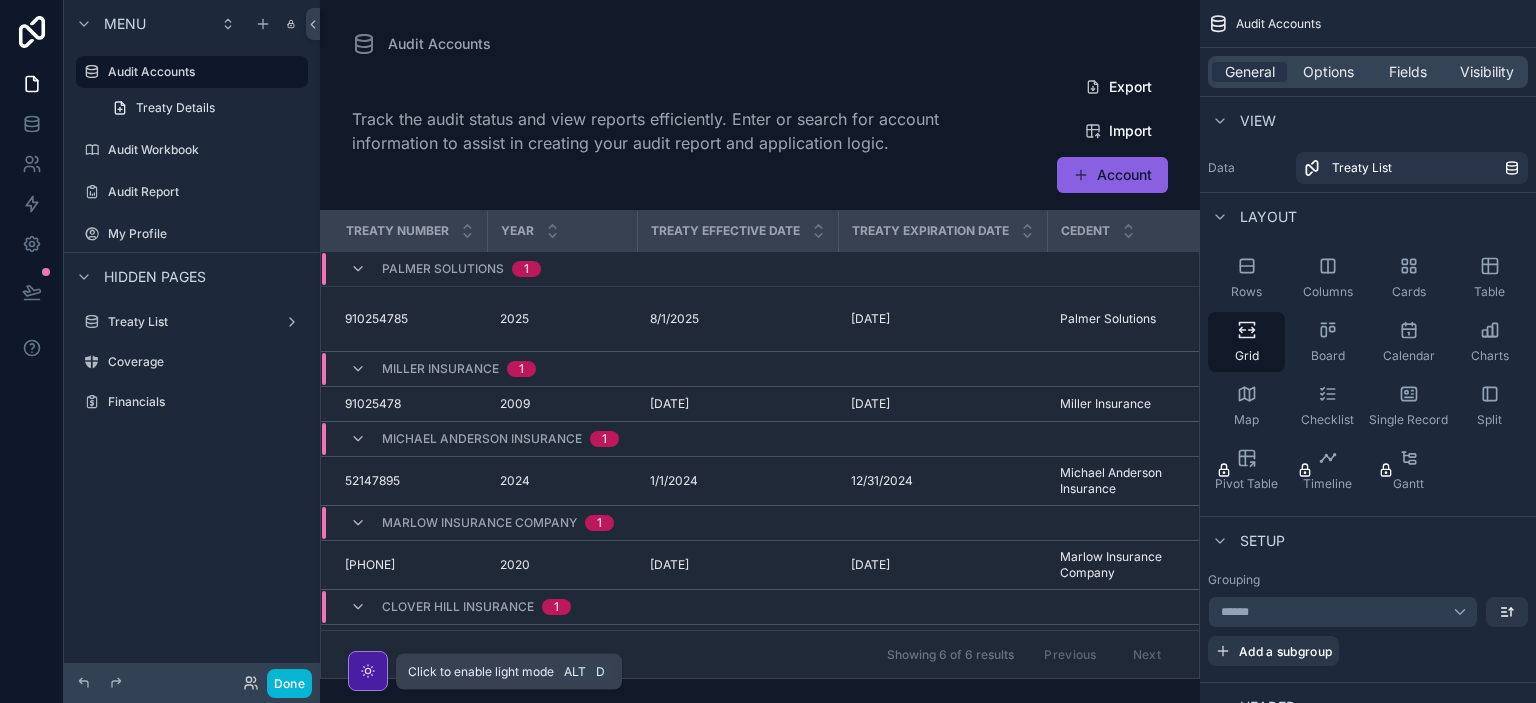 click 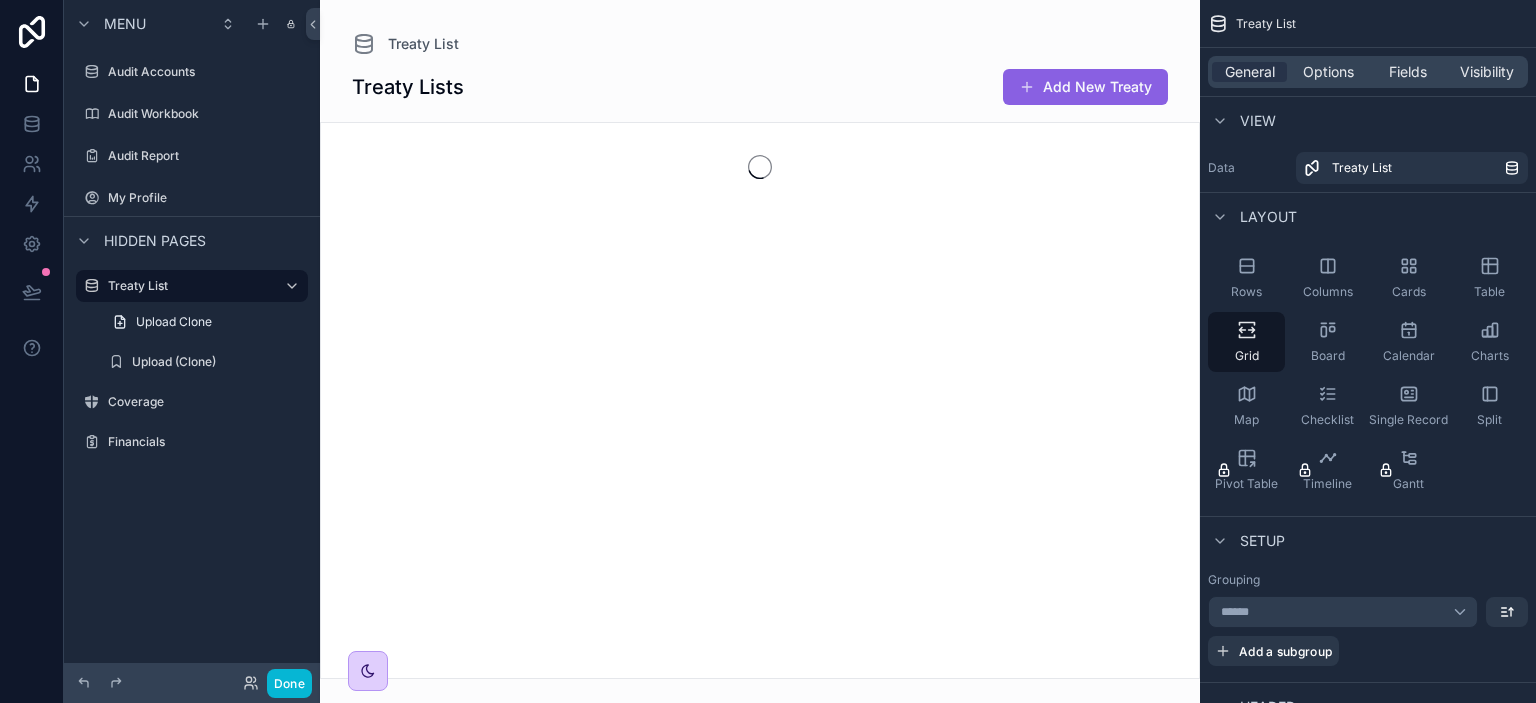 scroll, scrollTop: 0, scrollLeft: 0, axis: both 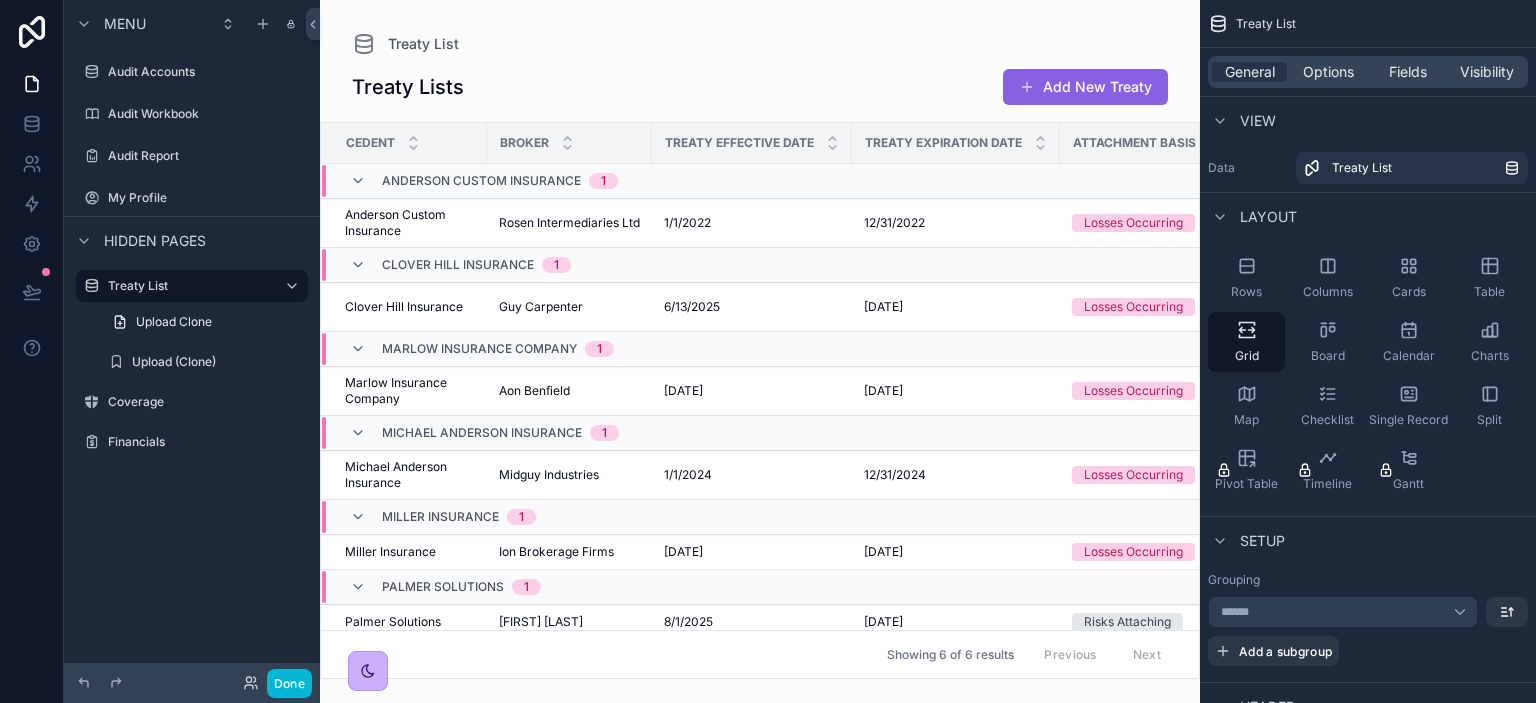 click 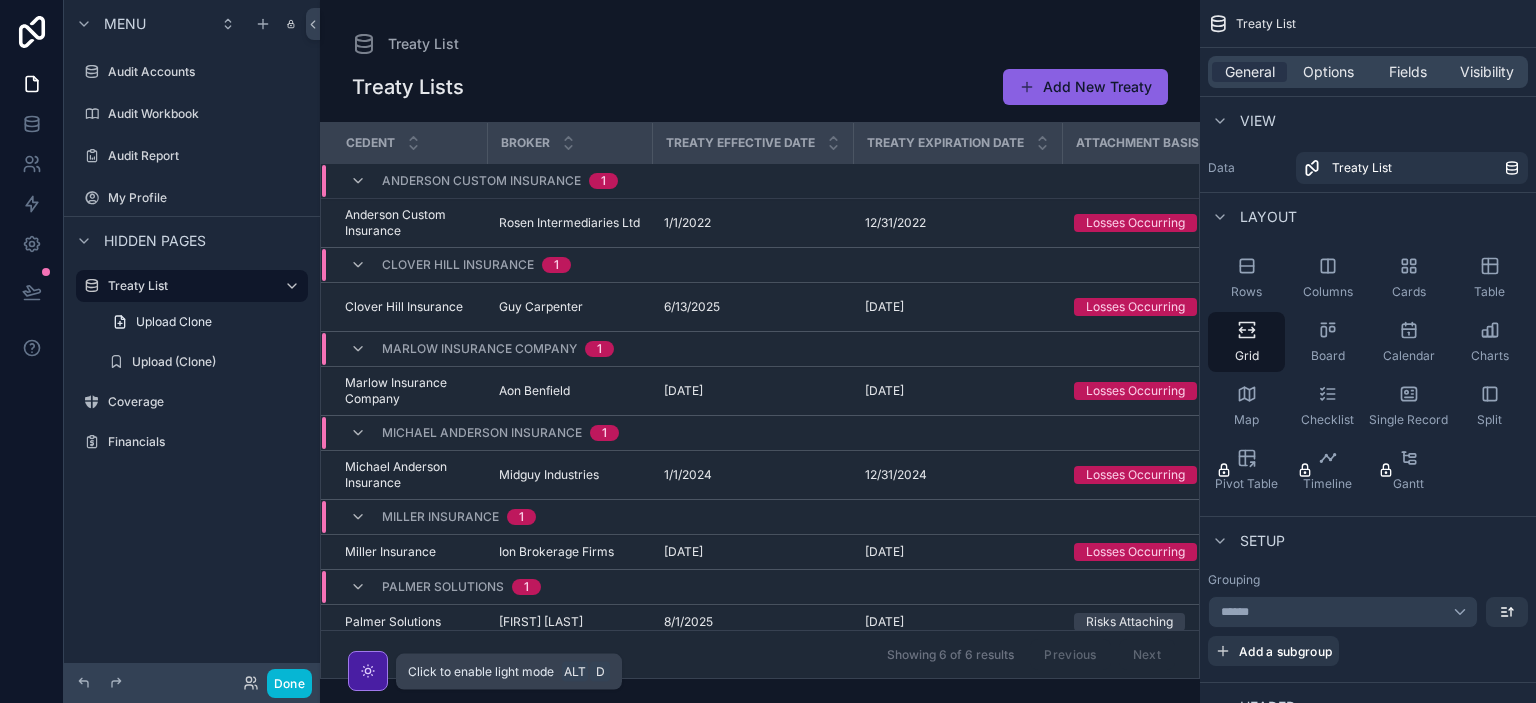 click 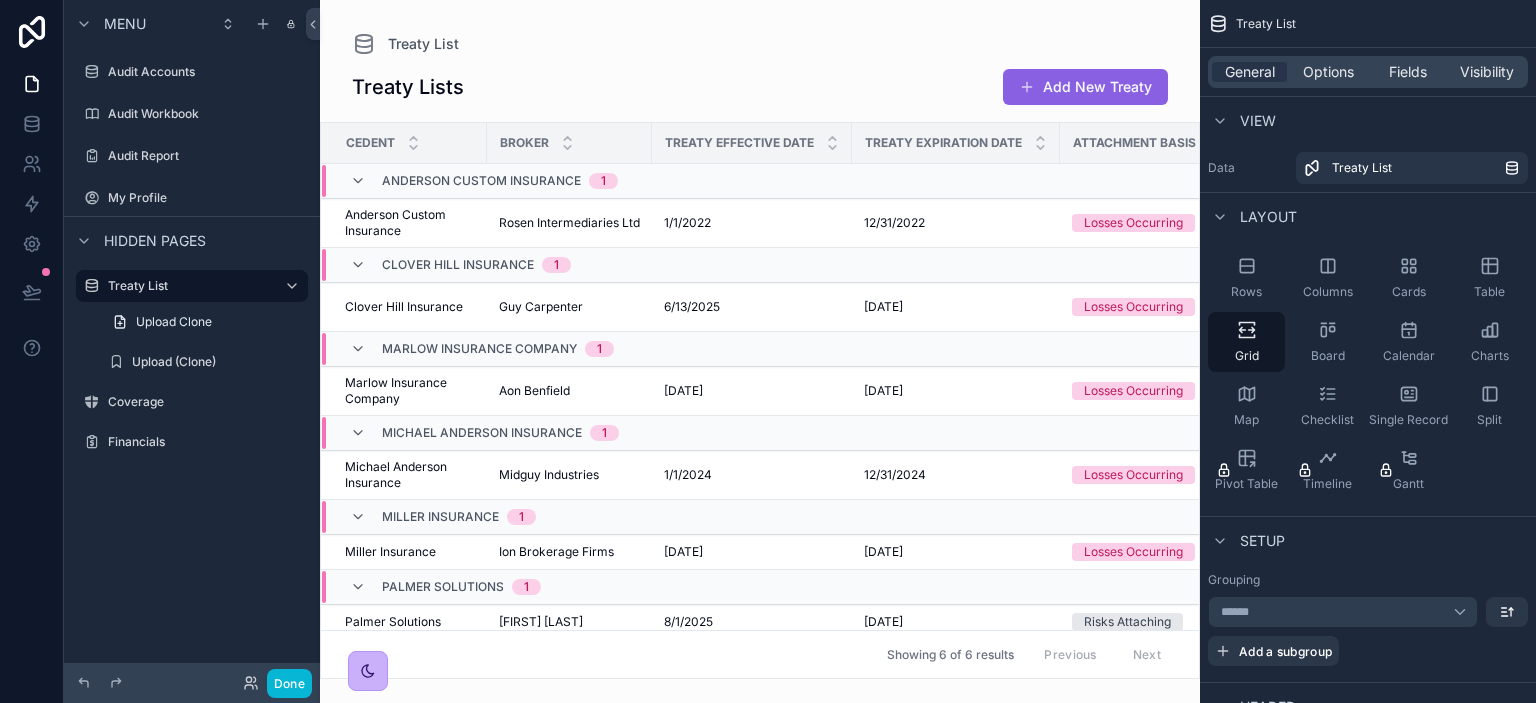 click at bounding box center [368, 671] 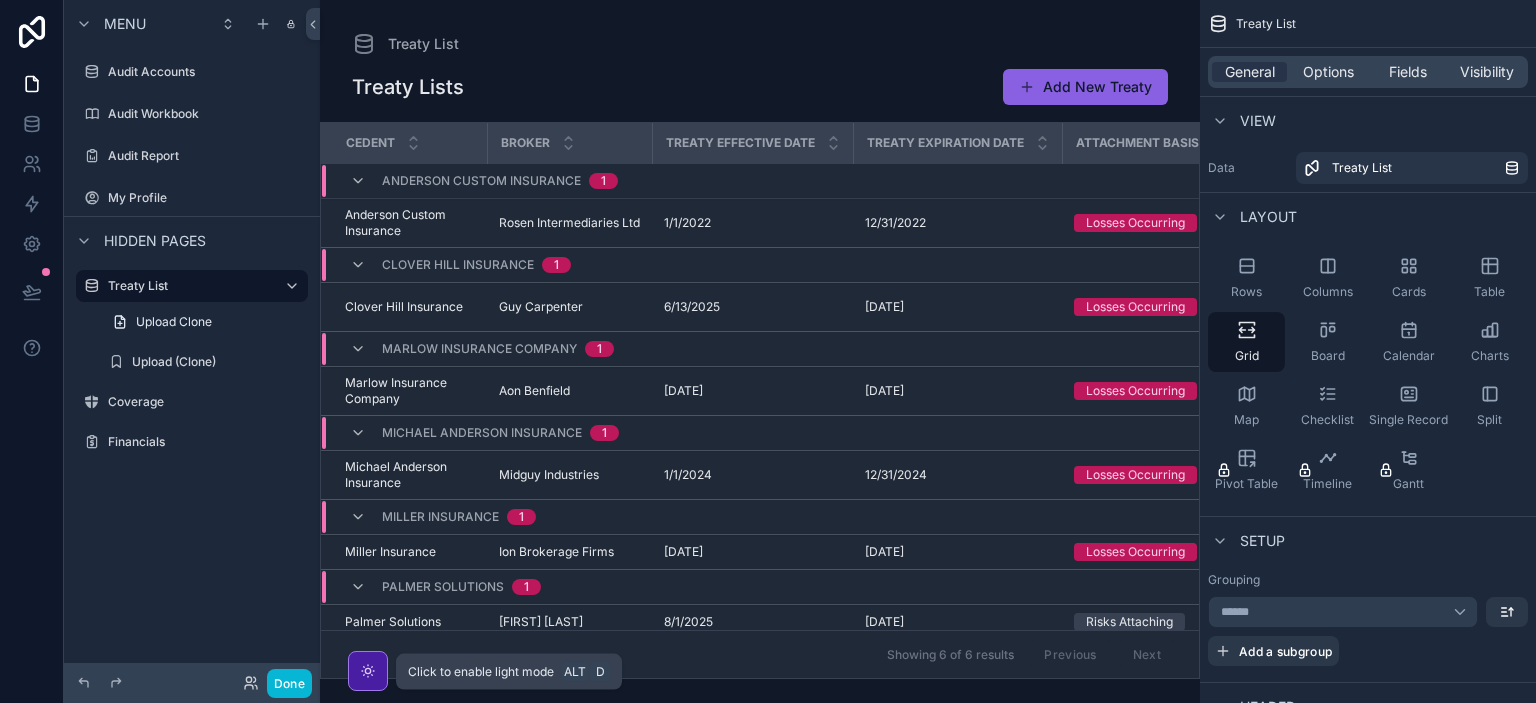 click at bounding box center [368, 671] 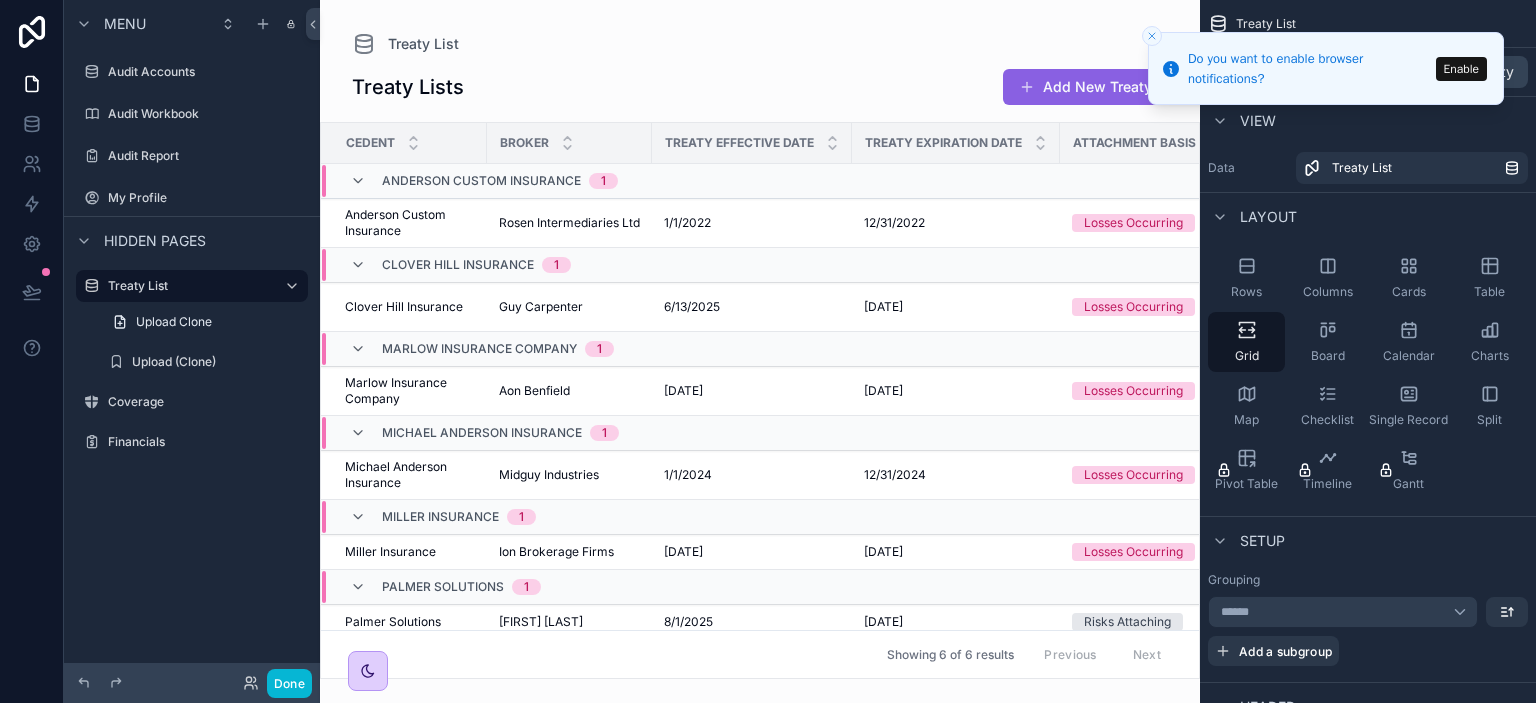 click at bounding box center [368, 671] 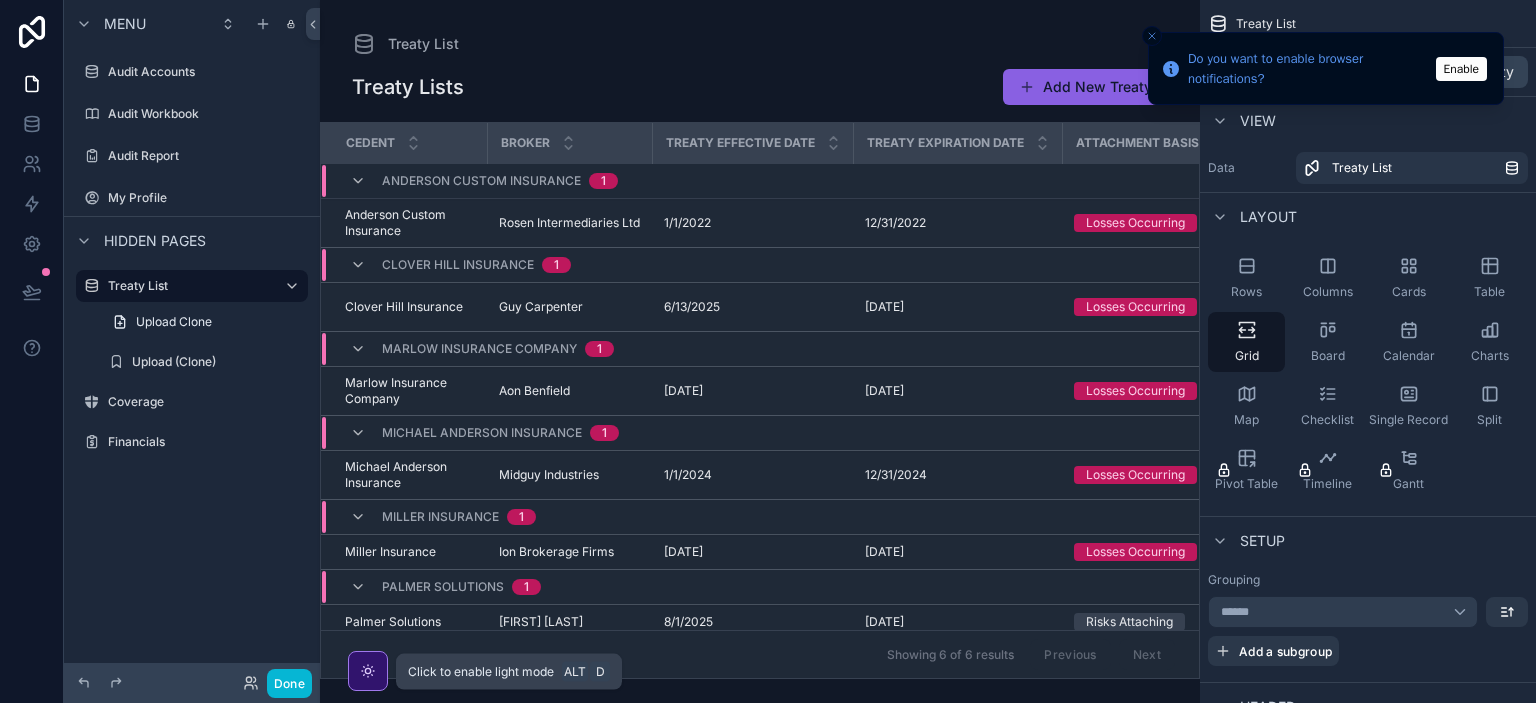click at bounding box center (368, 671) 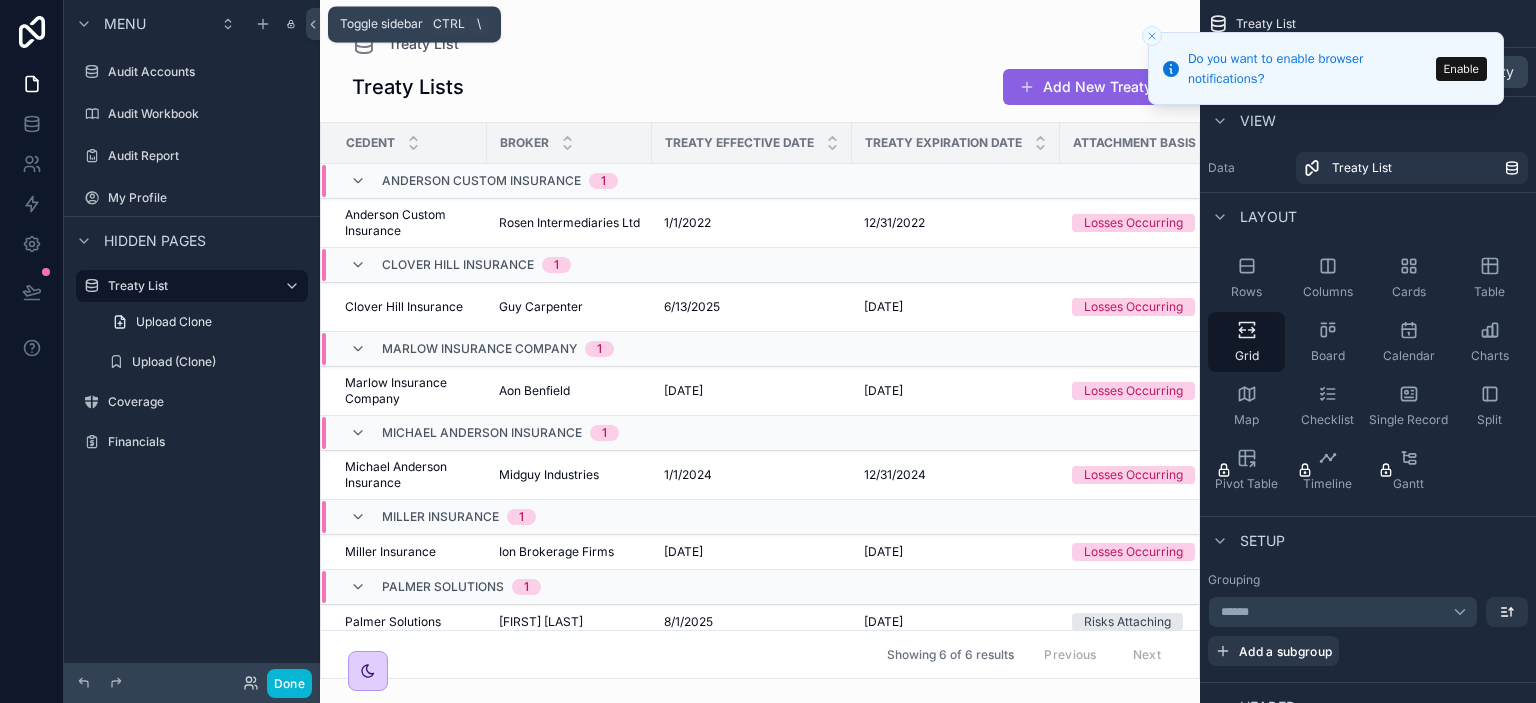click 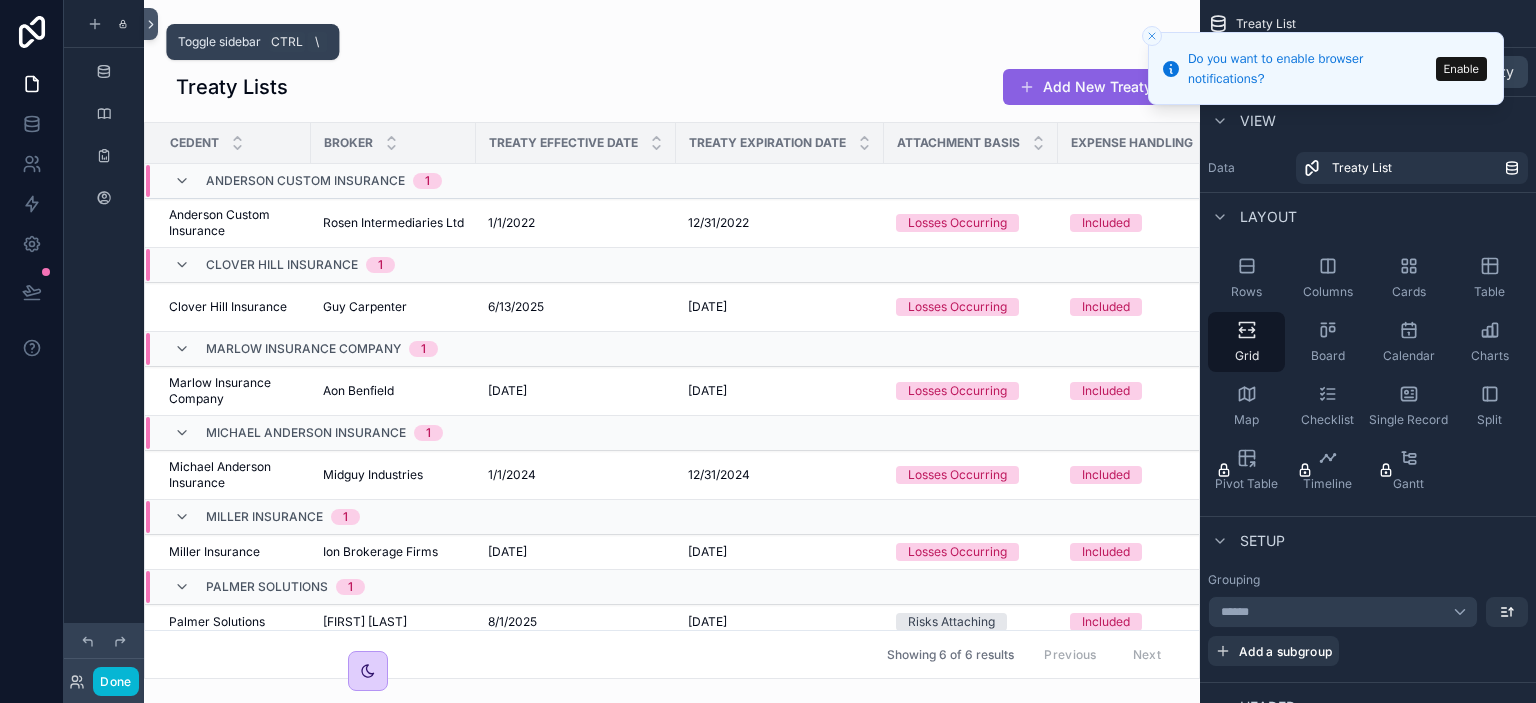 click 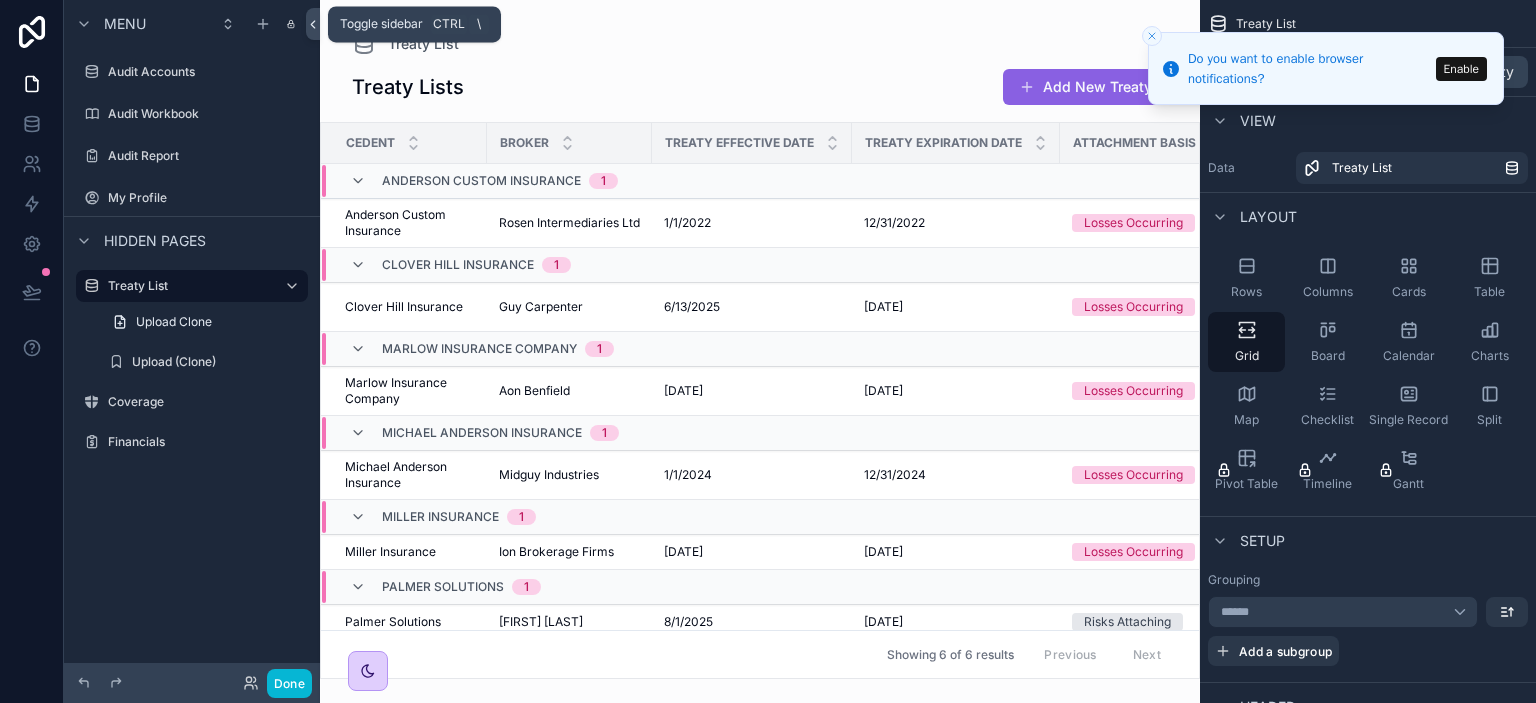 click 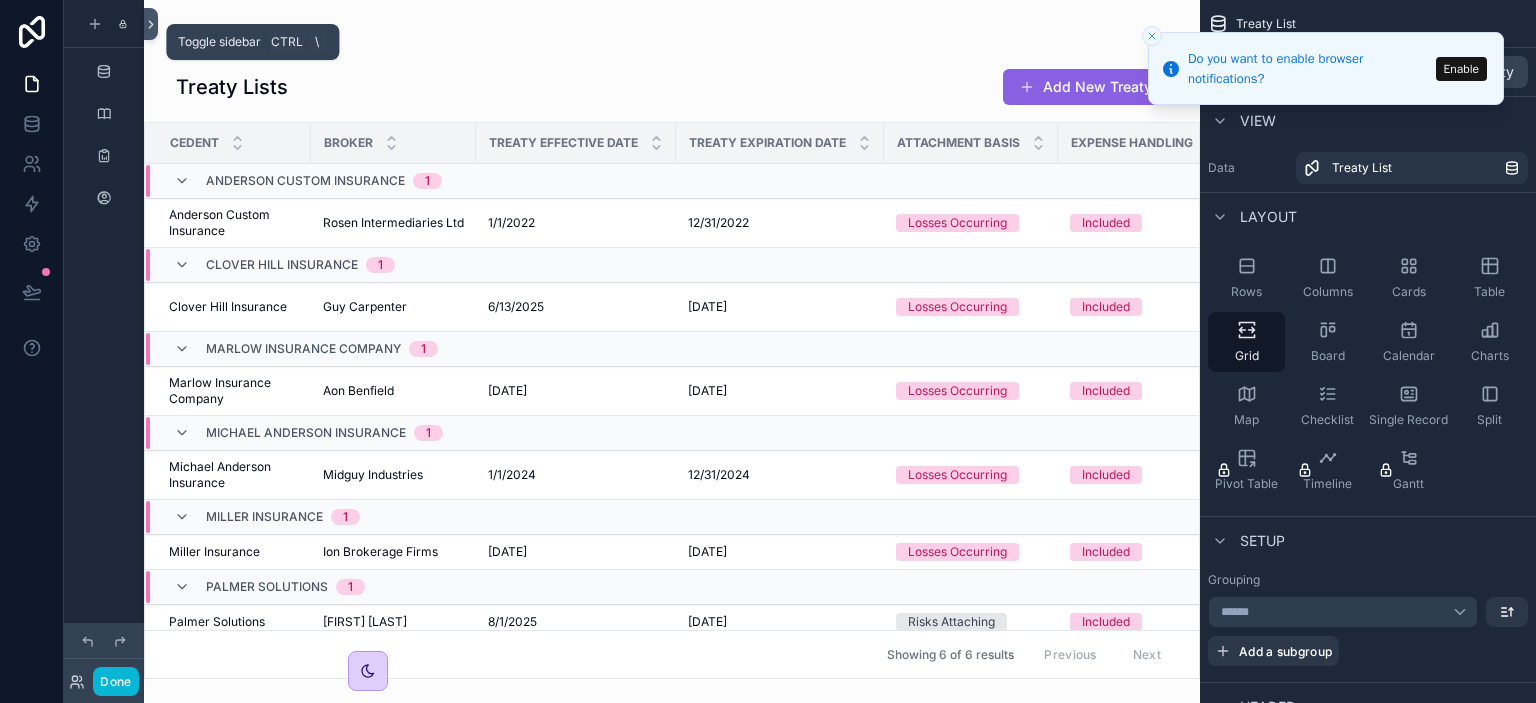 click 